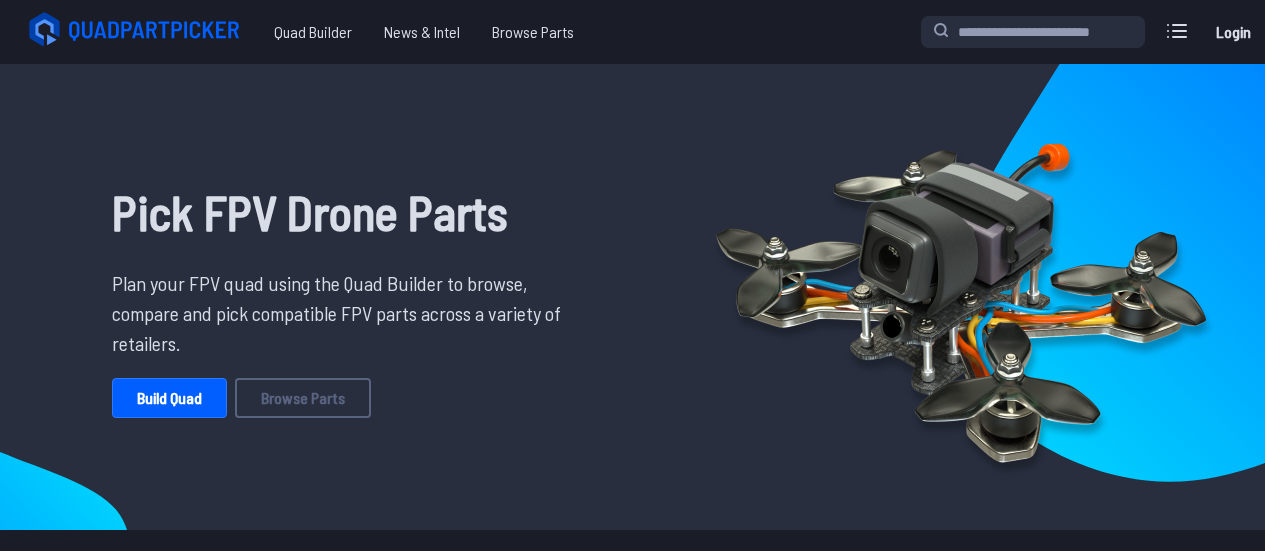 scroll, scrollTop: 0, scrollLeft: 0, axis: both 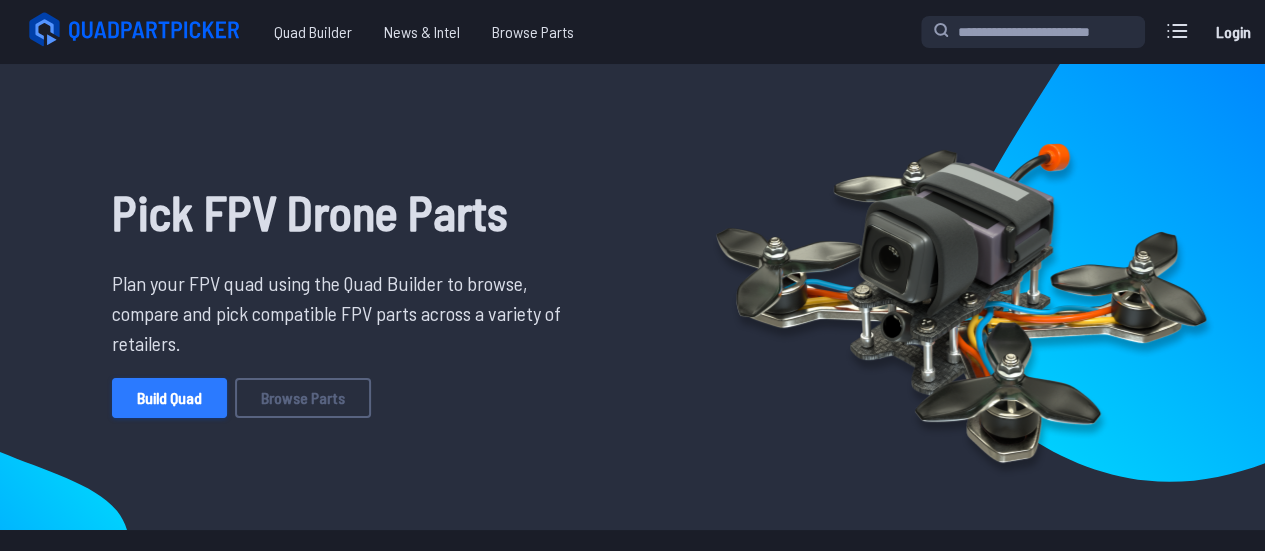 click on "Build Quad" at bounding box center [169, 398] 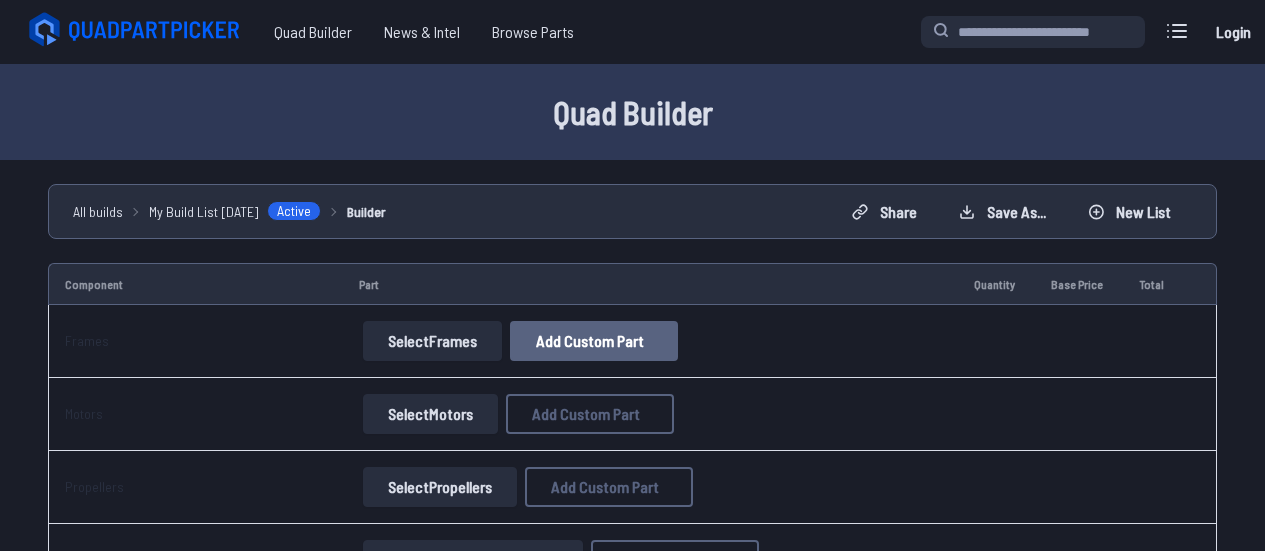 scroll, scrollTop: 100, scrollLeft: 0, axis: vertical 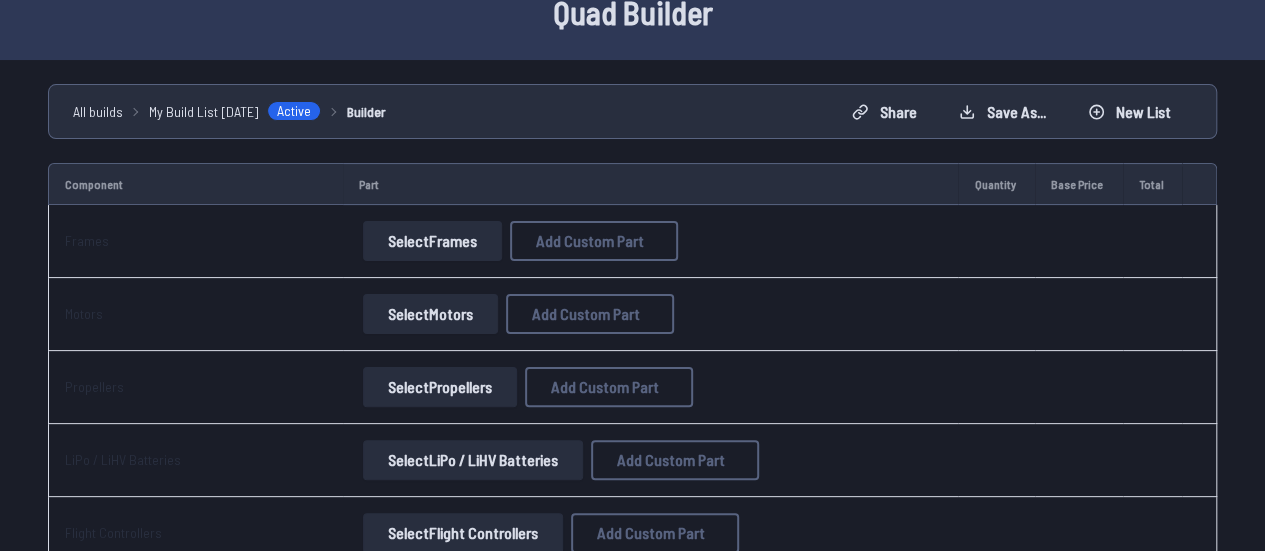 click on "Select  Frames" at bounding box center (432, 241) 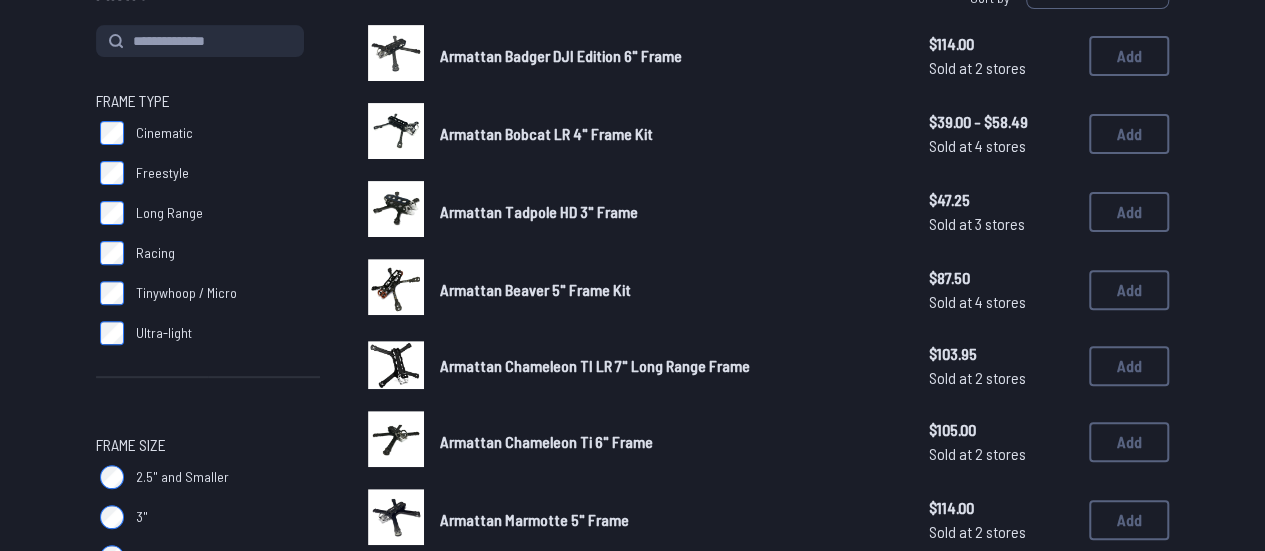 scroll, scrollTop: 236, scrollLeft: 0, axis: vertical 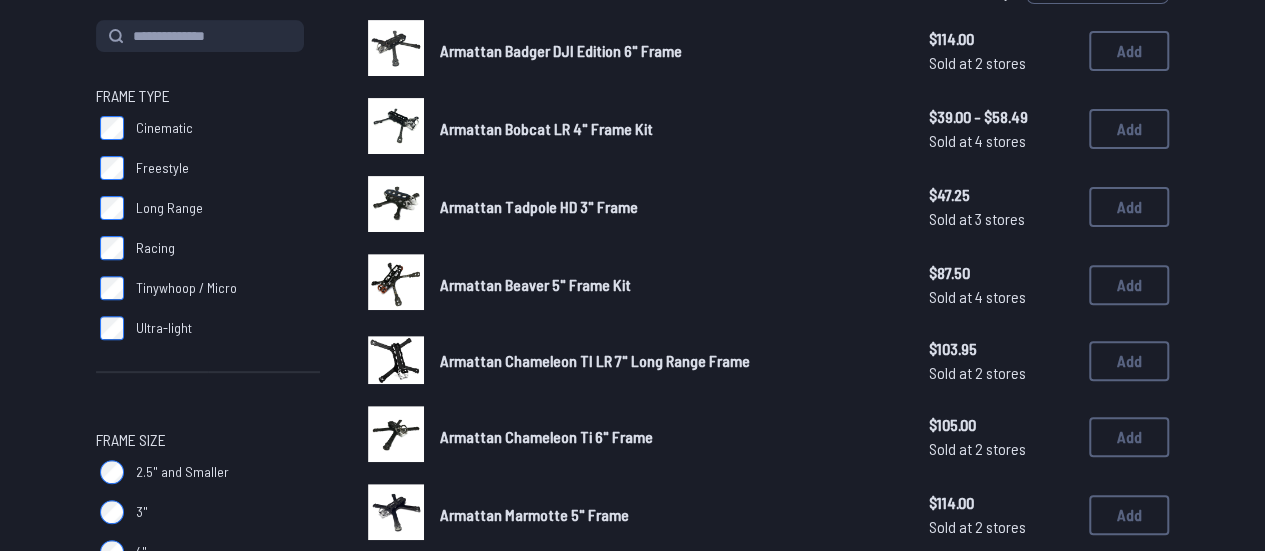click on "Freestyle" at bounding box center (162, 168) 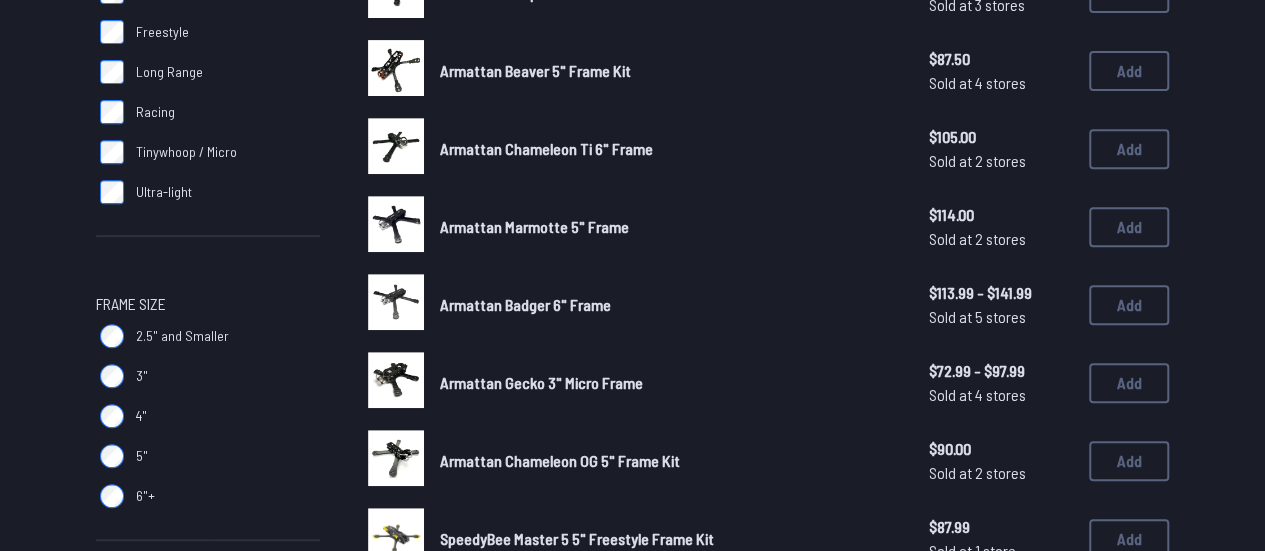 scroll, scrollTop: 500, scrollLeft: 0, axis: vertical 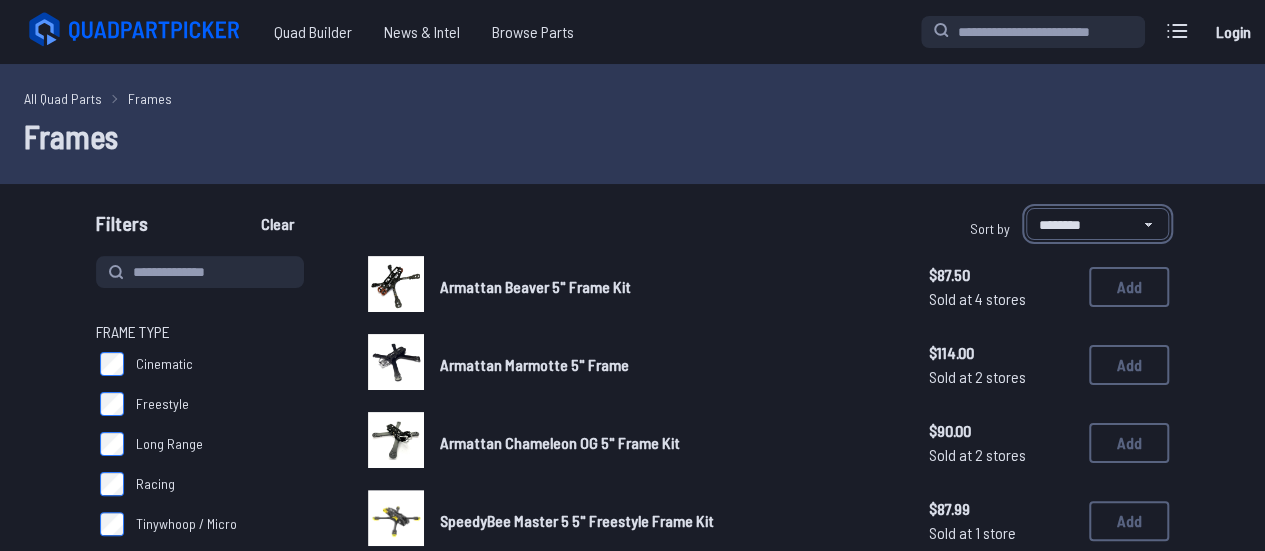 click on "**********" at bounding box center (1097, 224) 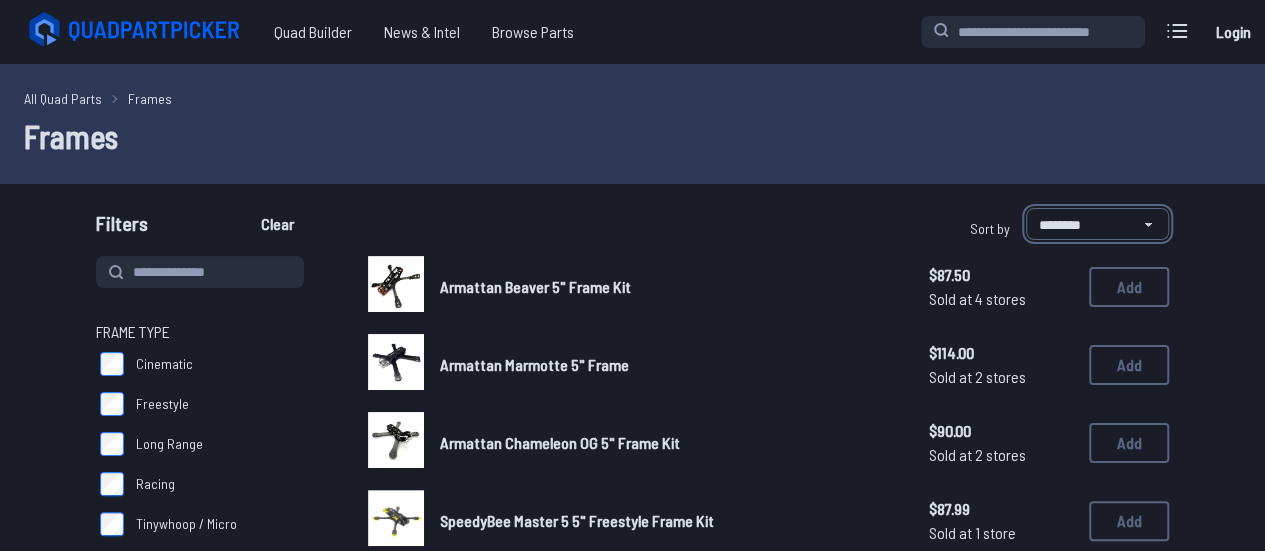 select on "*********" 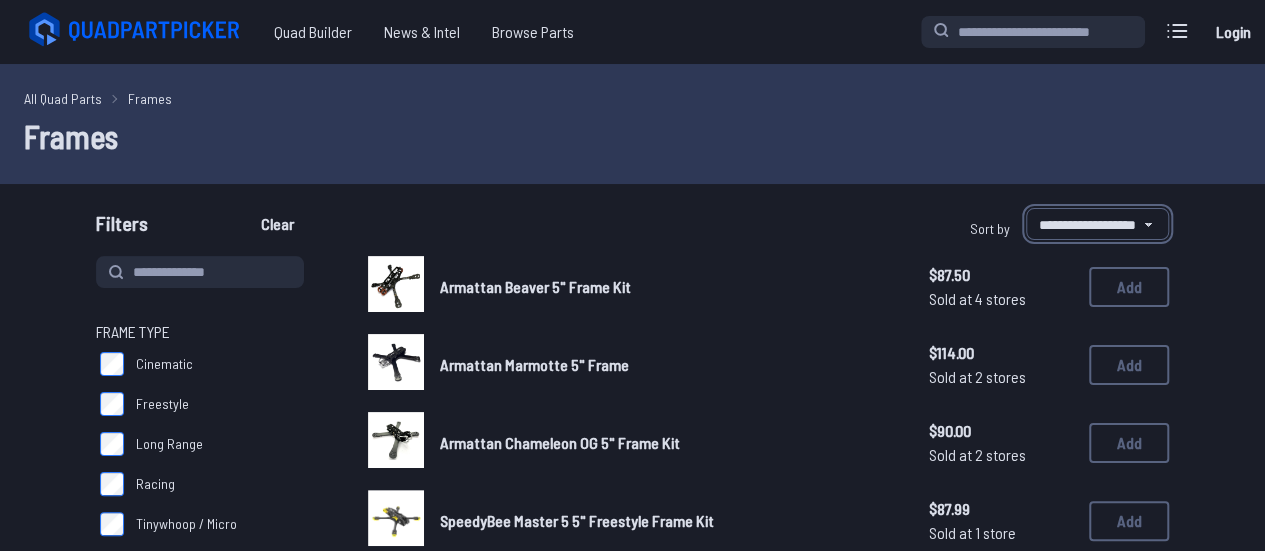 click on "**********" at bounding box center (1097, 224) 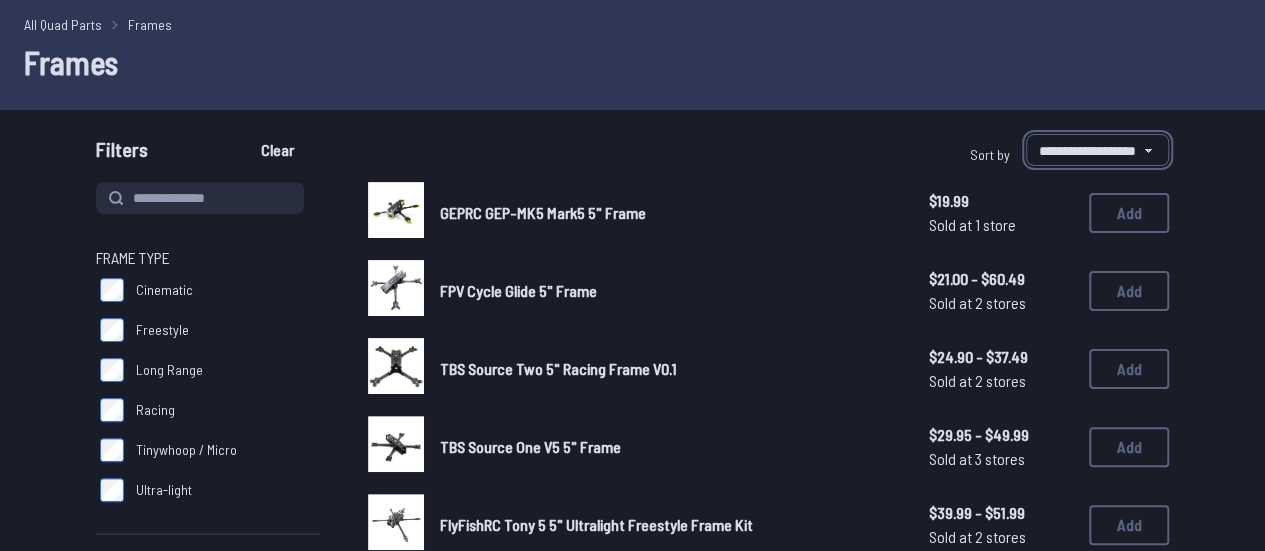 scroll, scrollTop: 100, scrollLeft: 0, axis: vertical 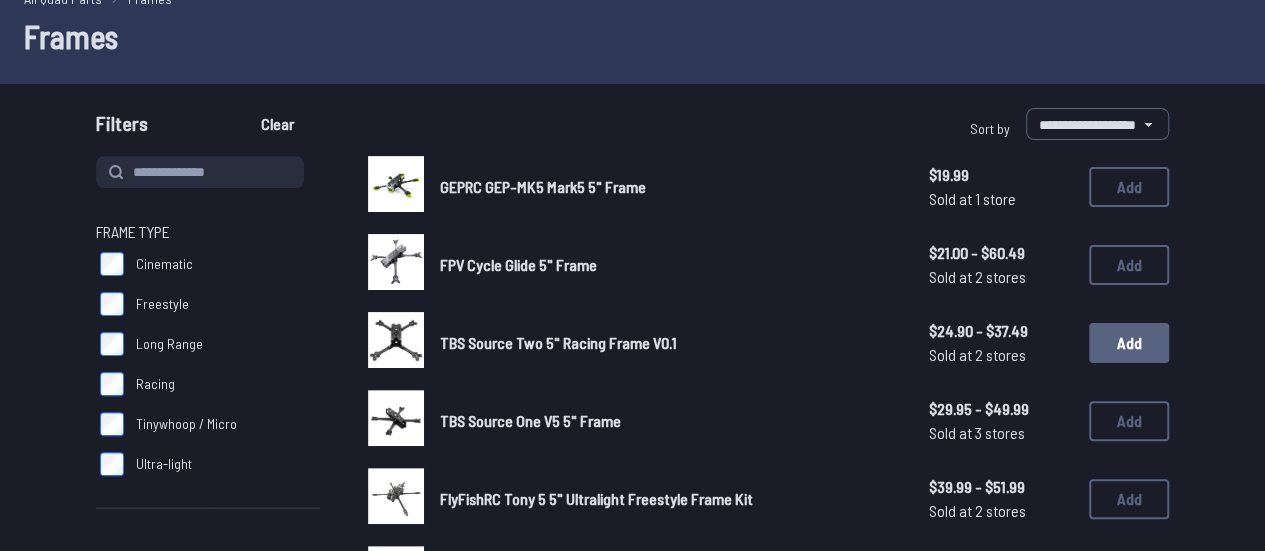 click on "Add" at bounding box center [1129, 343] 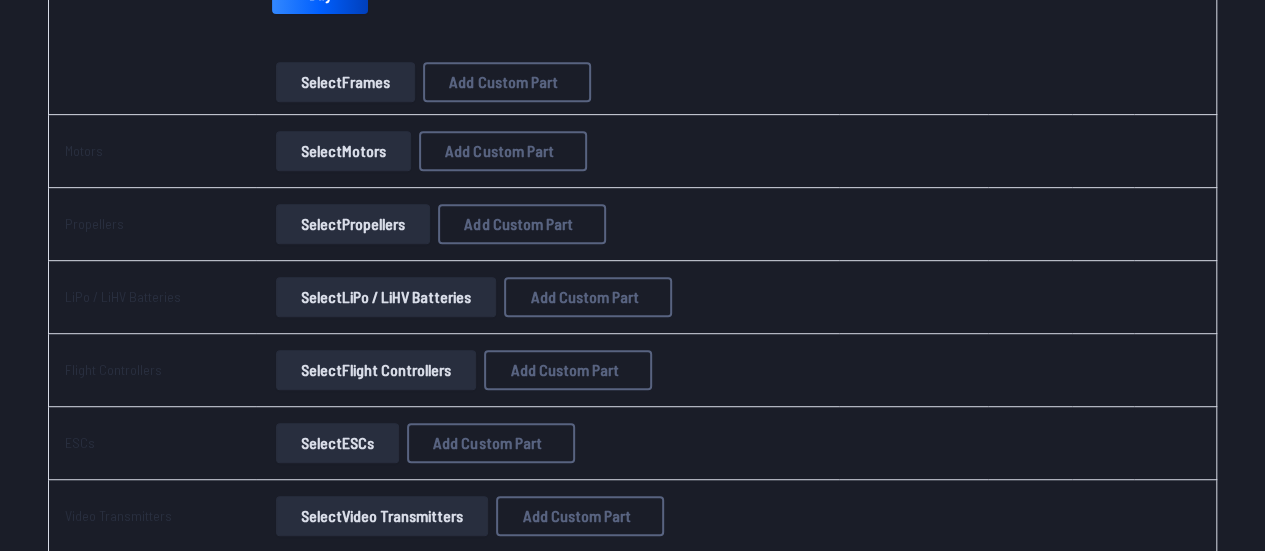 scroll, scrollTop: 436, scrollLeft: 0, axis: vertical 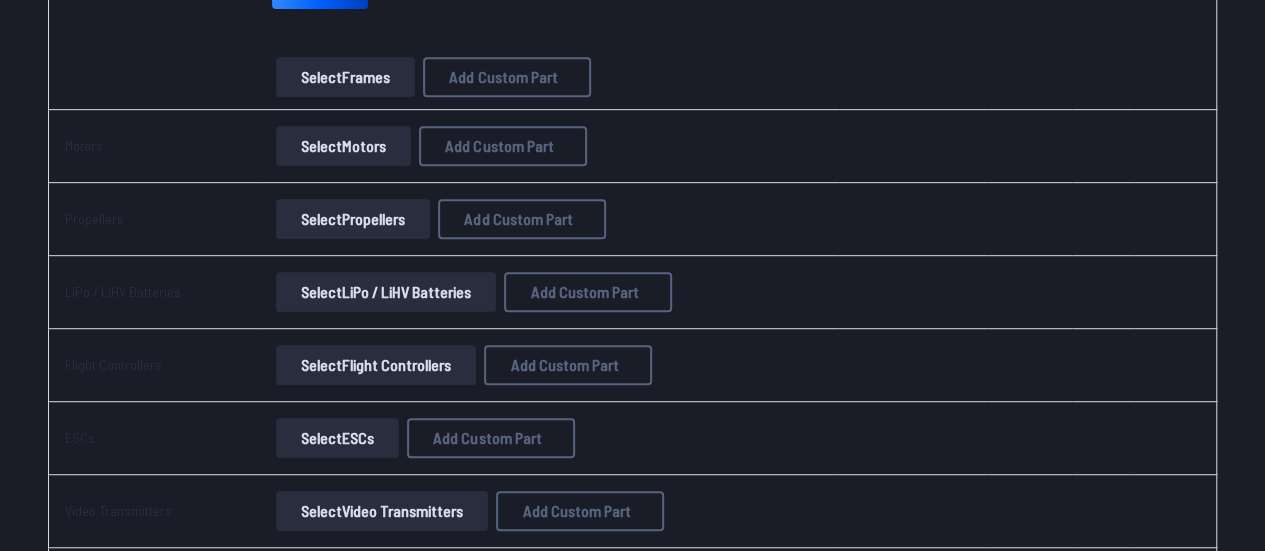 click on "Select  Motors" at bounding box center [343, 146] 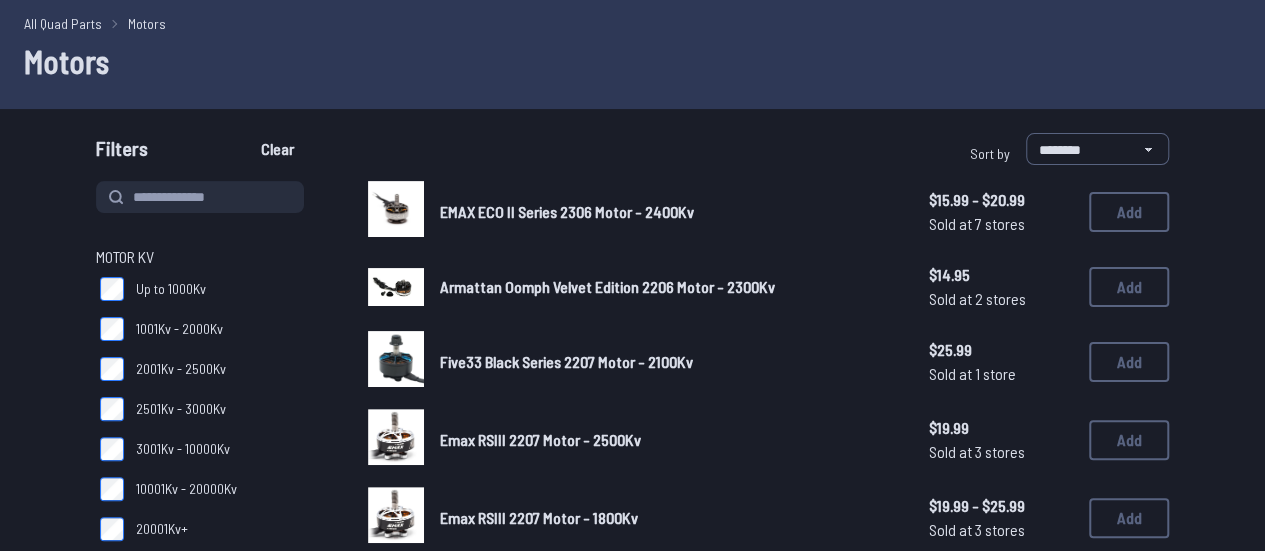 scroll, scrollTop: 200, scrollLeft: 0, axis: vertical 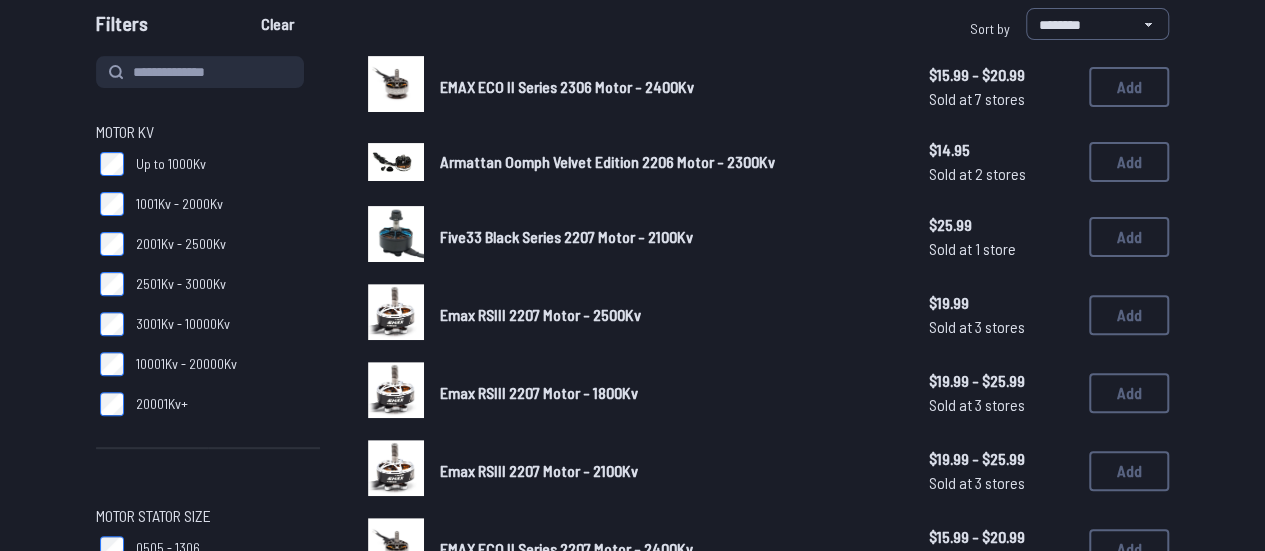 click on "1001Kv - 2000Kv" at bounding box center [179, 204] 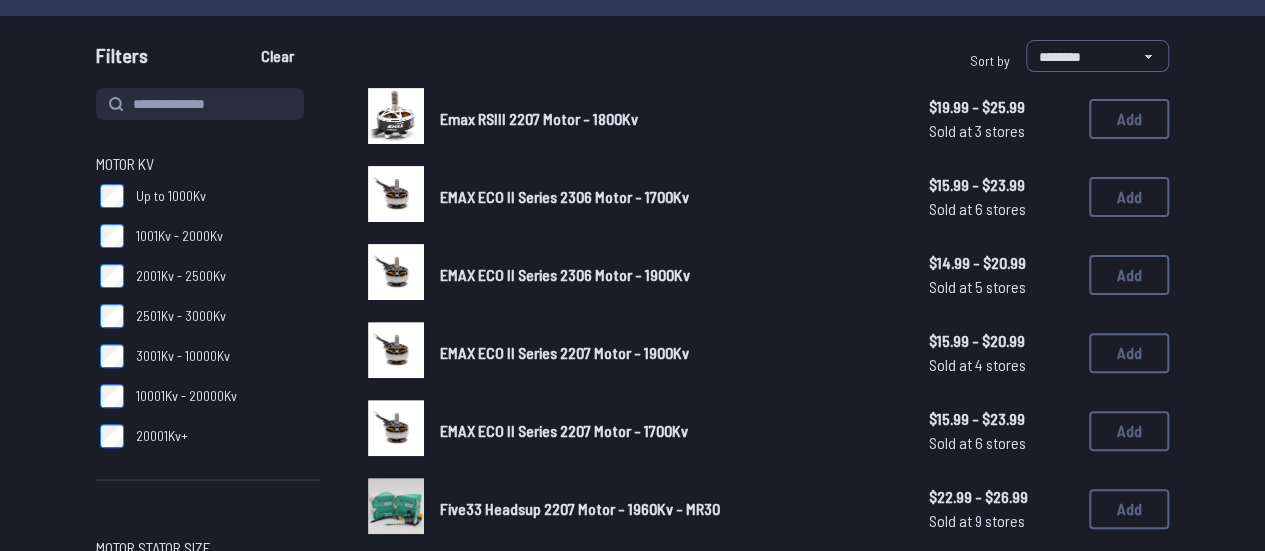 scroll, scrollTop: 200, scrollLeft: 0, axis: vertical 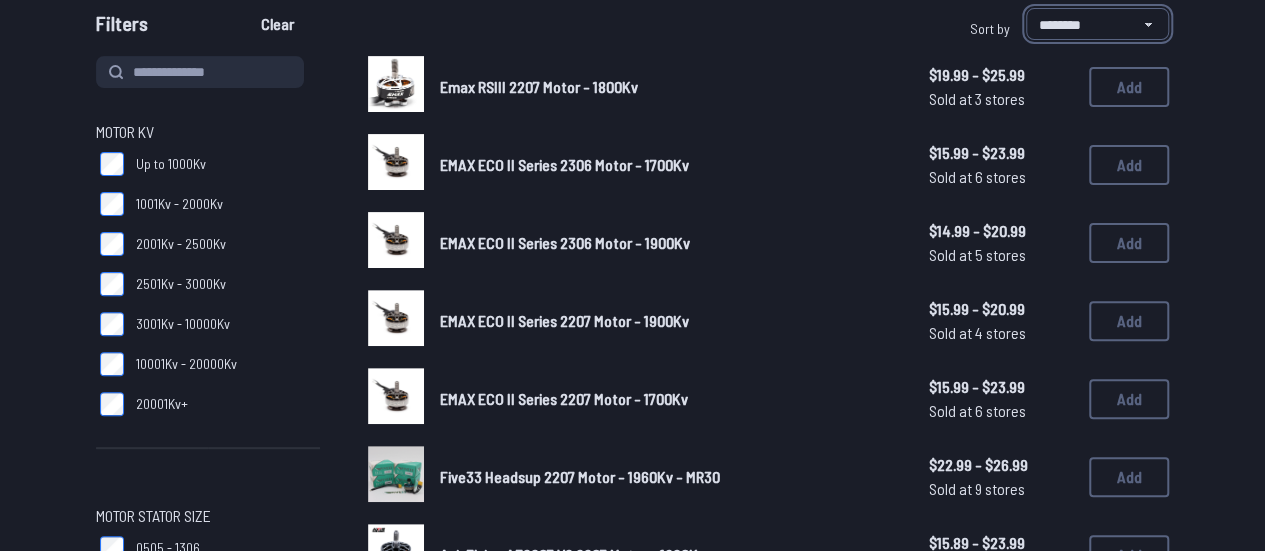 click on "**********" at bounding box center (1097, 24) 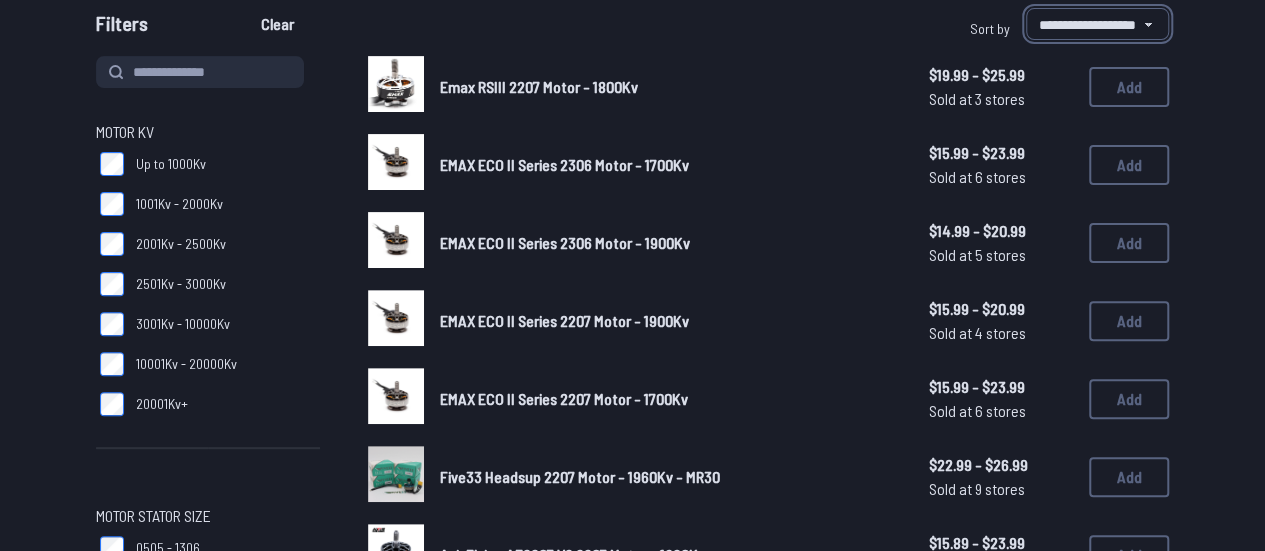 click on "**********" at bounding box center [1097, 24] 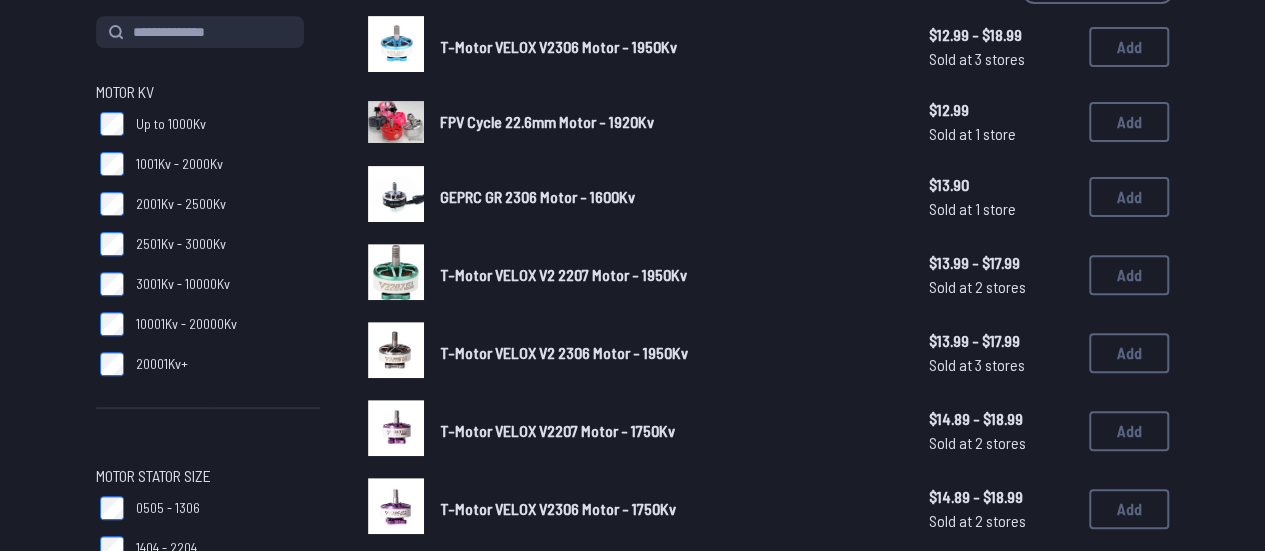 scroll, scrollTop: 200, scrollLeft: 0, axis: vertical 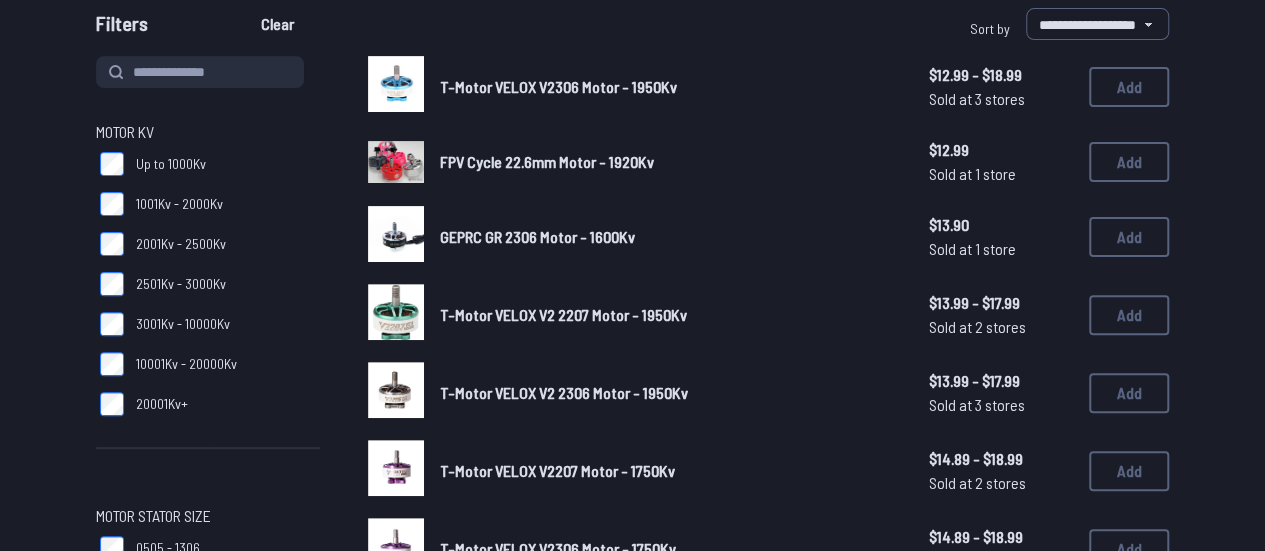 click at bounding box center (396, 162) 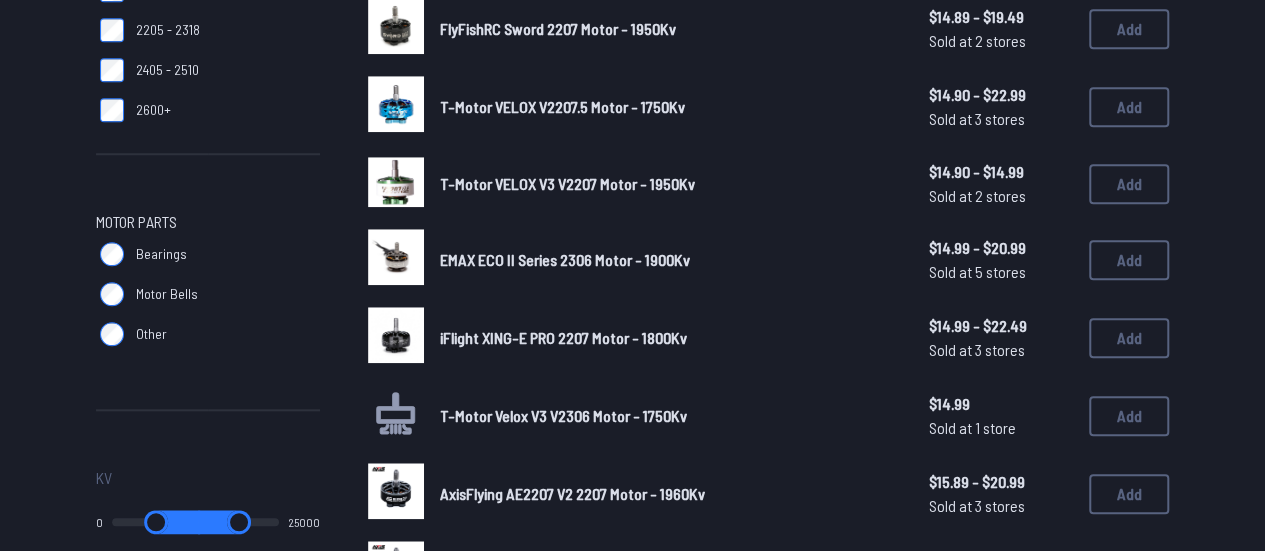 scroll, scrollTop: 800, scrollLeft: 0, axis: vertical 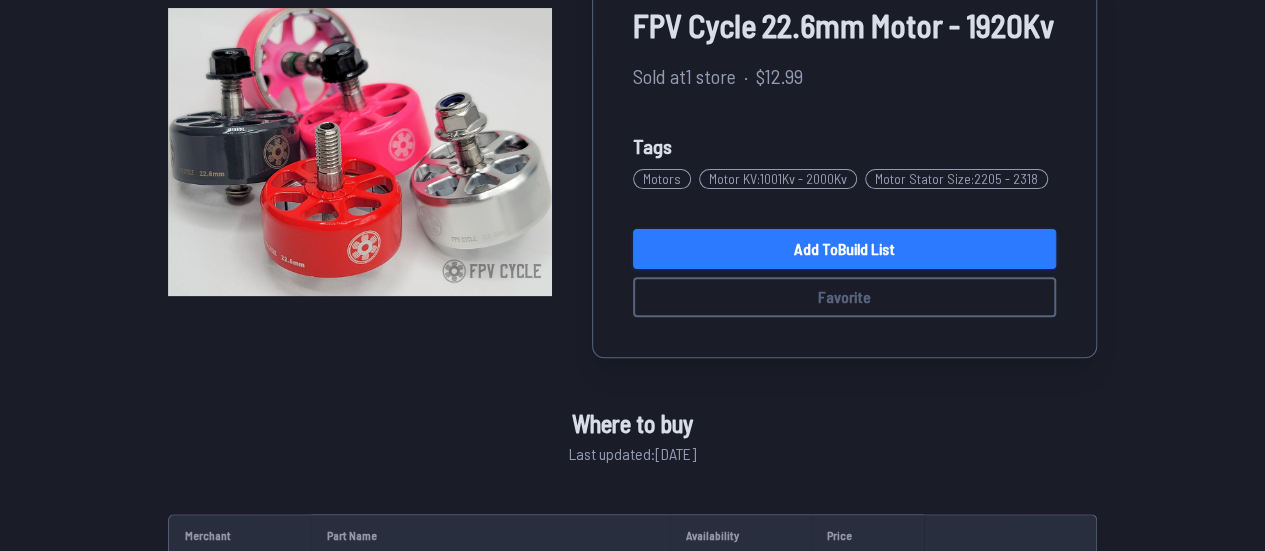 click on "Add to  Build List" at bounding box center [844, 249] 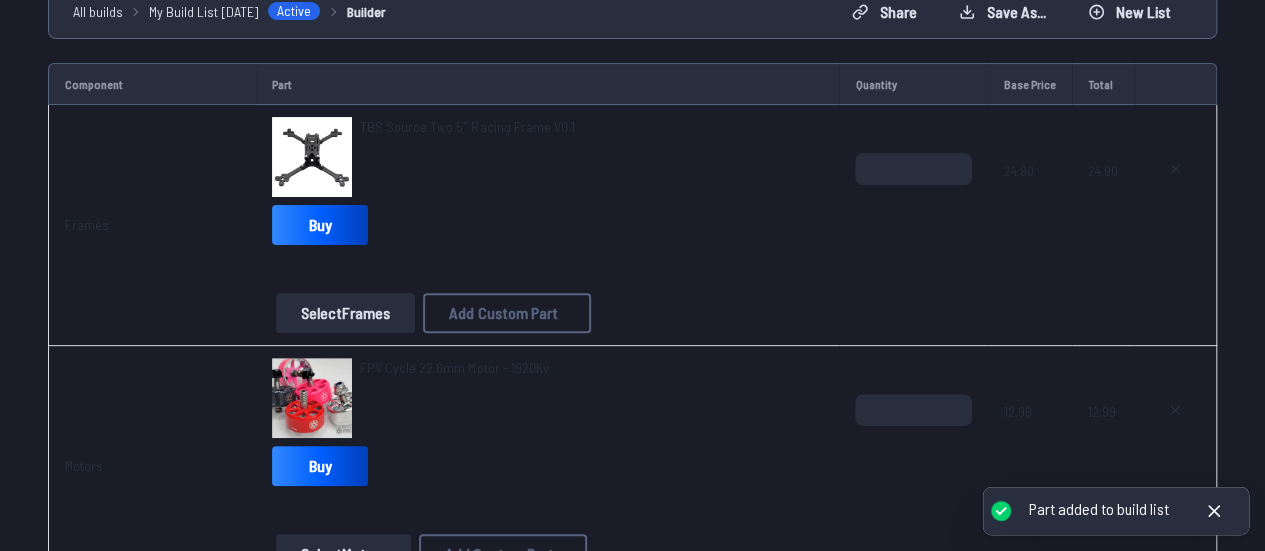 scroll, scrollTop: 400, scrollLeft: 0, axis: vertical 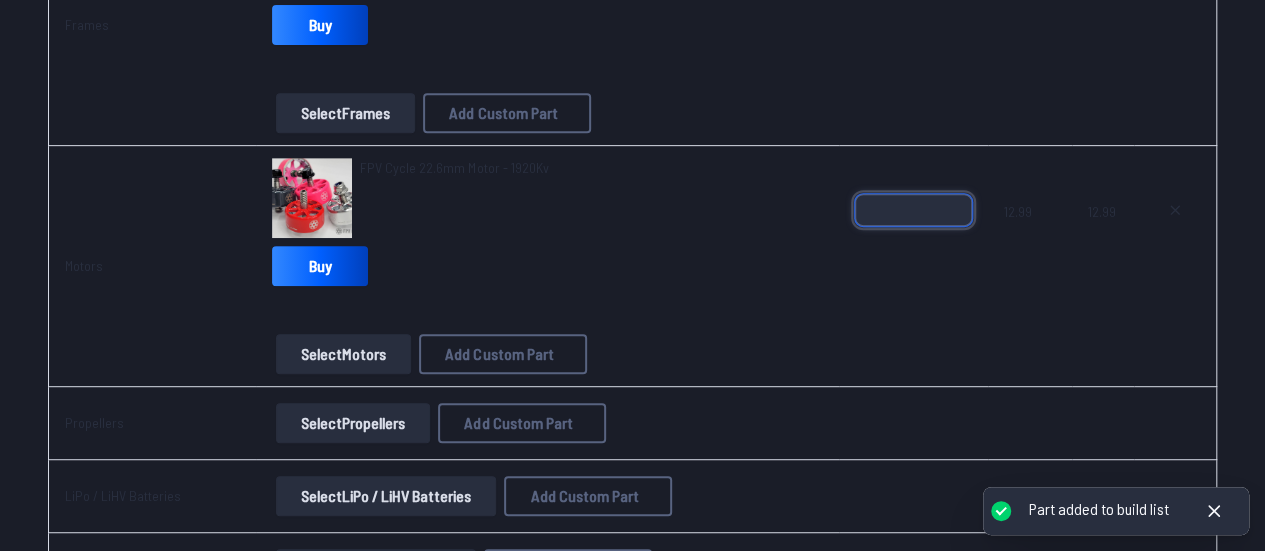 click on "*" at bounding box center [913, 210] 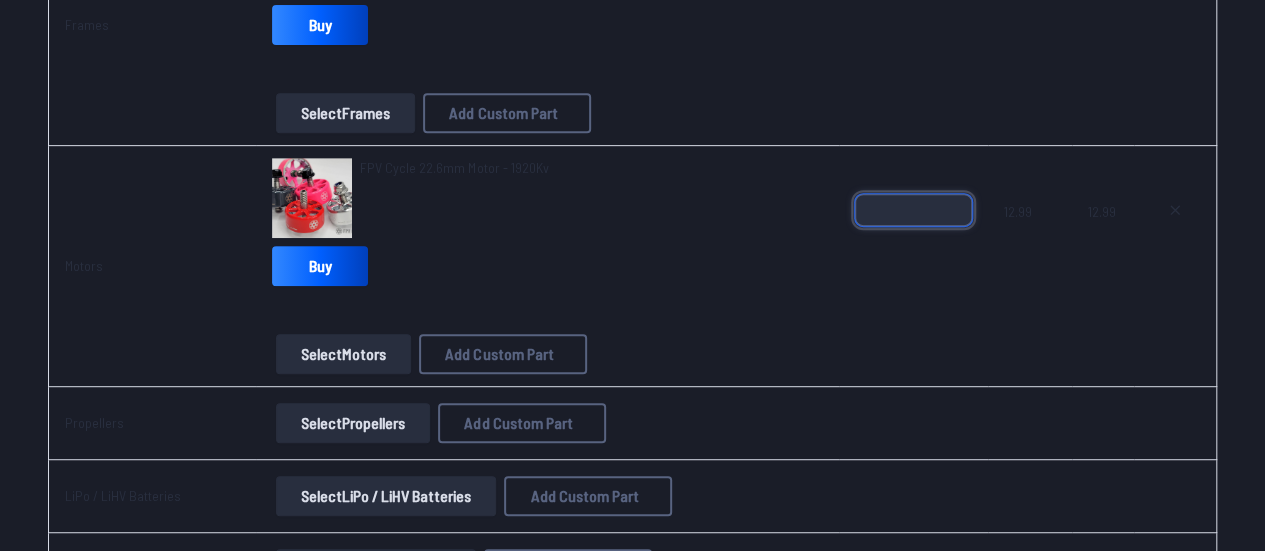 click on "*" at bounding box center [913, 210] 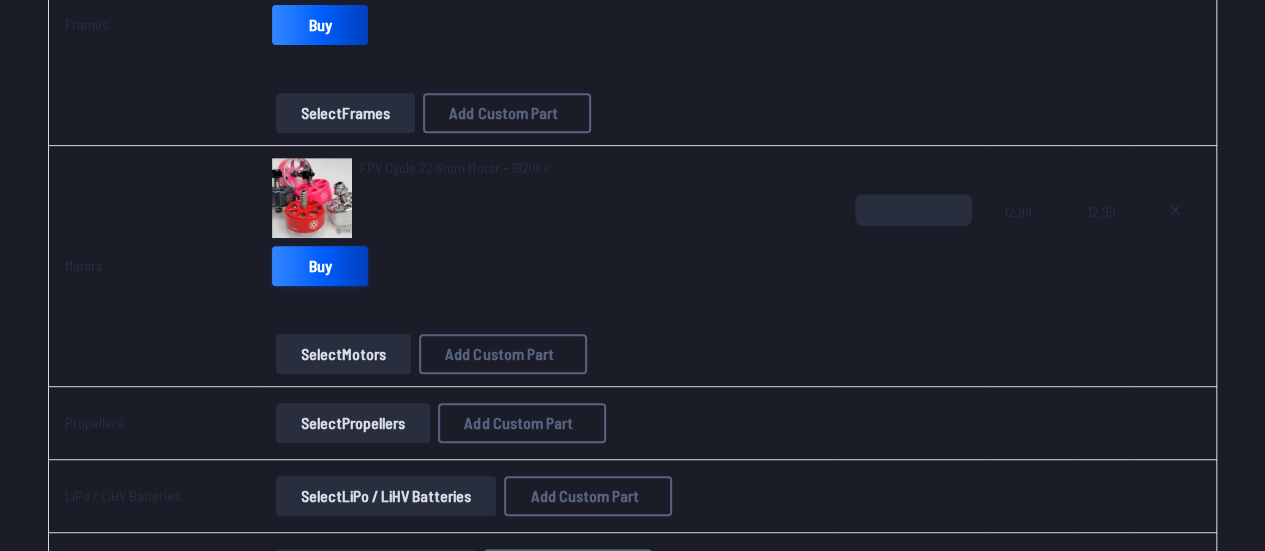 click on "Buy" at bounding box center (320, 266) 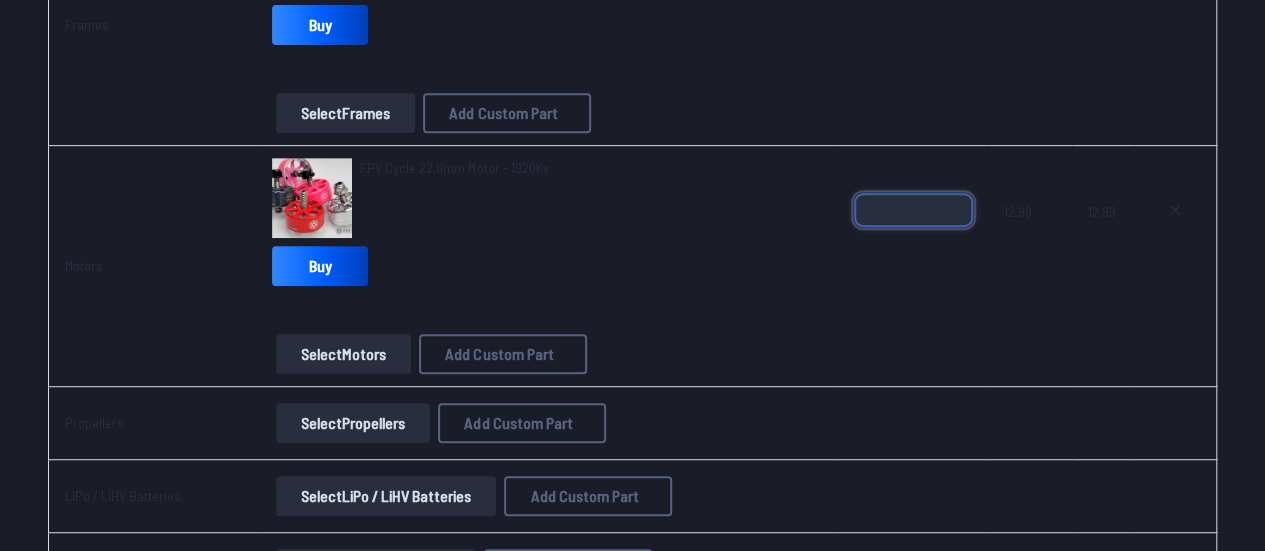 type on "*" 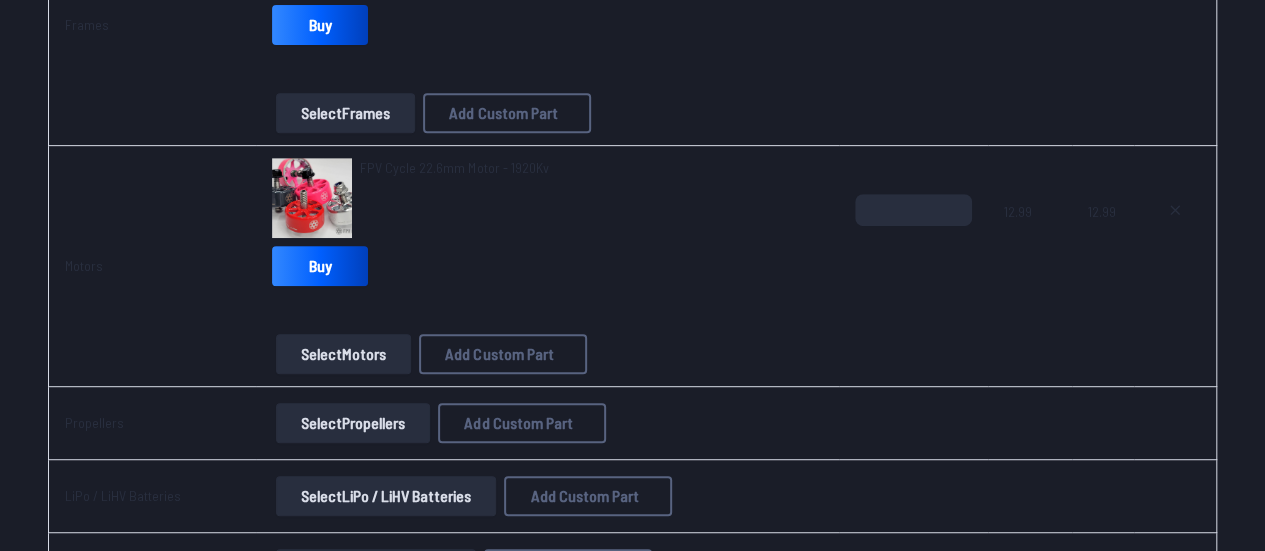 click on "FPV Cycle 22.6mm Motor - 1920Kv" at bounding box center (547, 198) 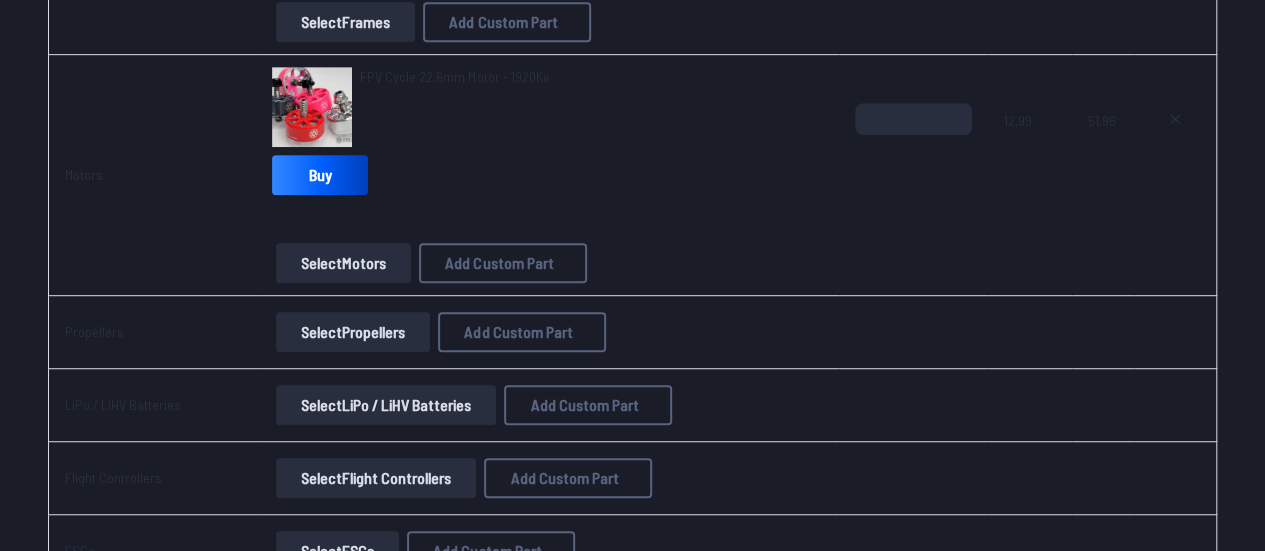 scroll, scrollTop: 500, scrollLeft: 0, axis: vertical 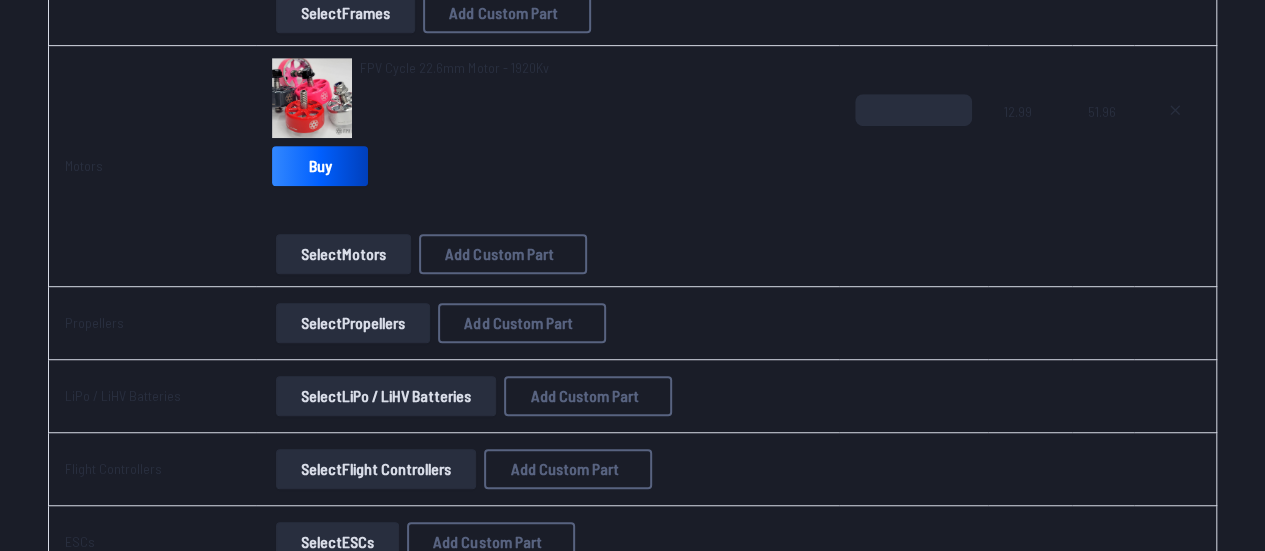 click on "Select  Propellers" at bounding box center [353, 323] 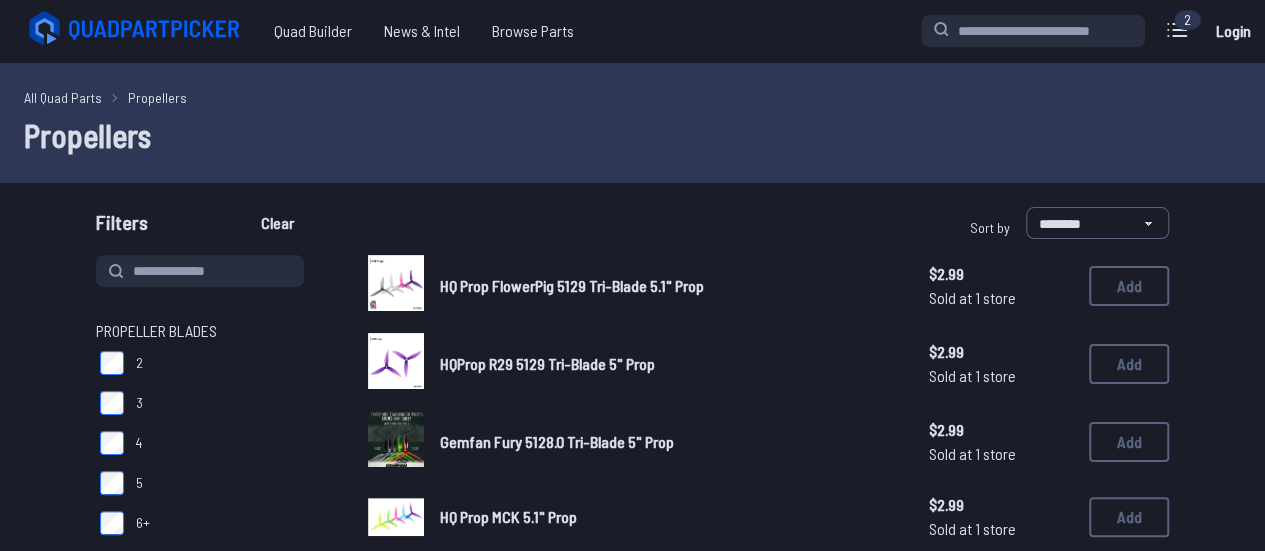 scroll, scrollTop: 0, scrollLeft: 0, axis: both 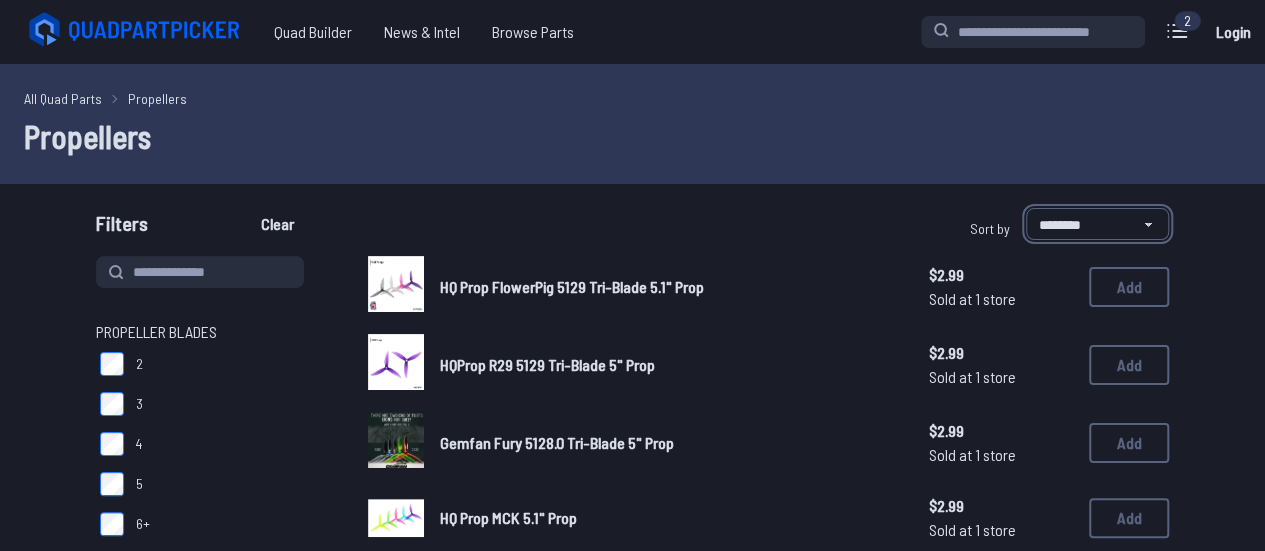 click on "**********" at bounding box center [1097, 224] 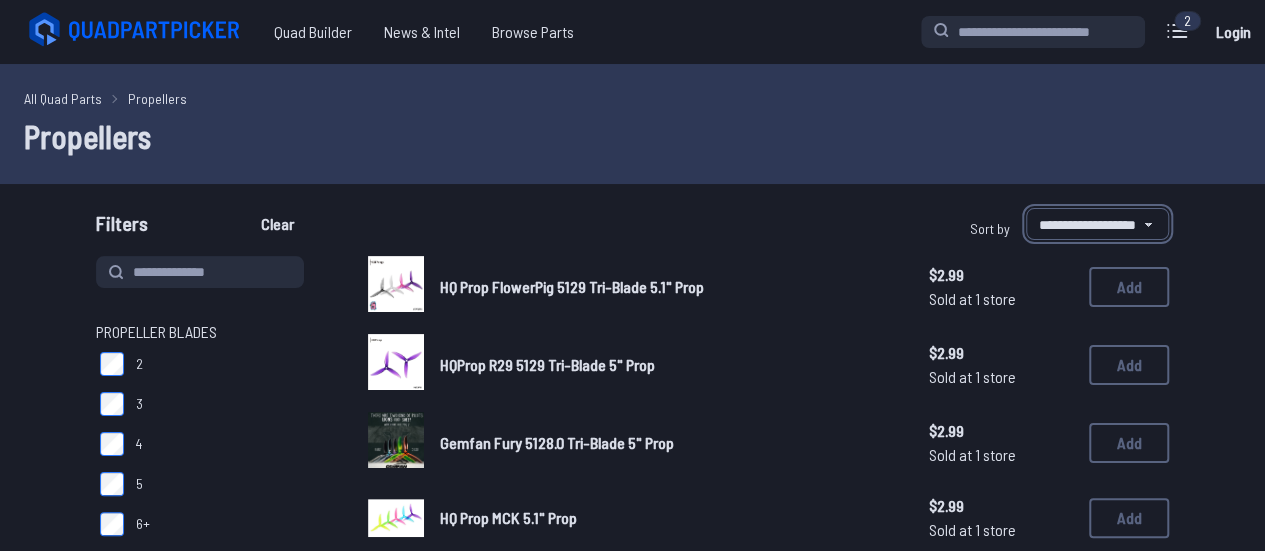 click on "**********" at bounding box center [1097, 224] 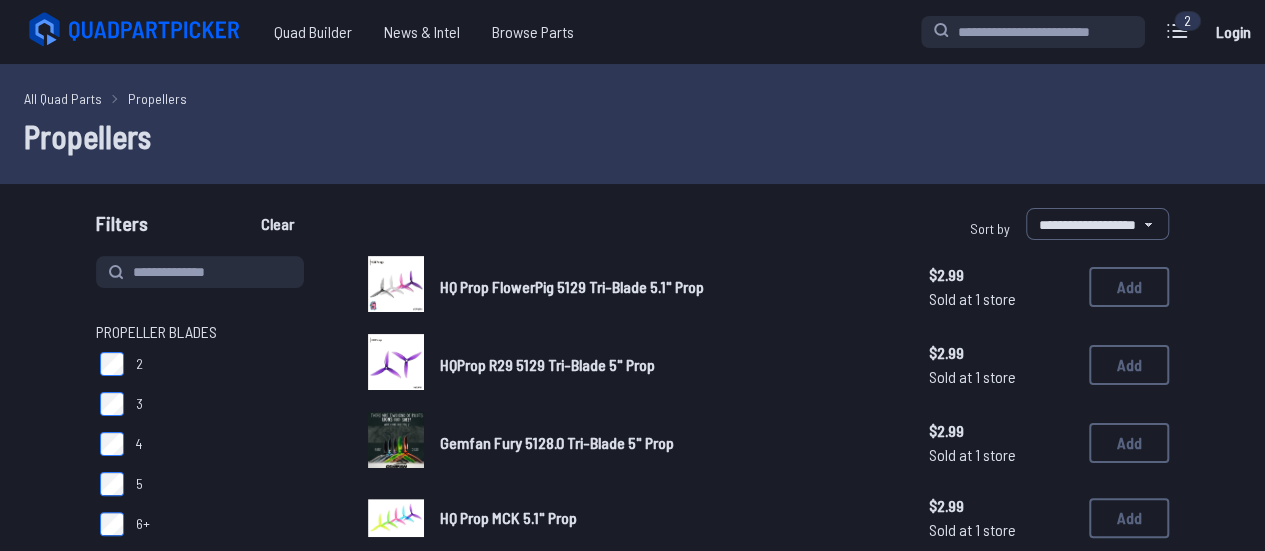 click on "**********" at bounding box center (632, 228) 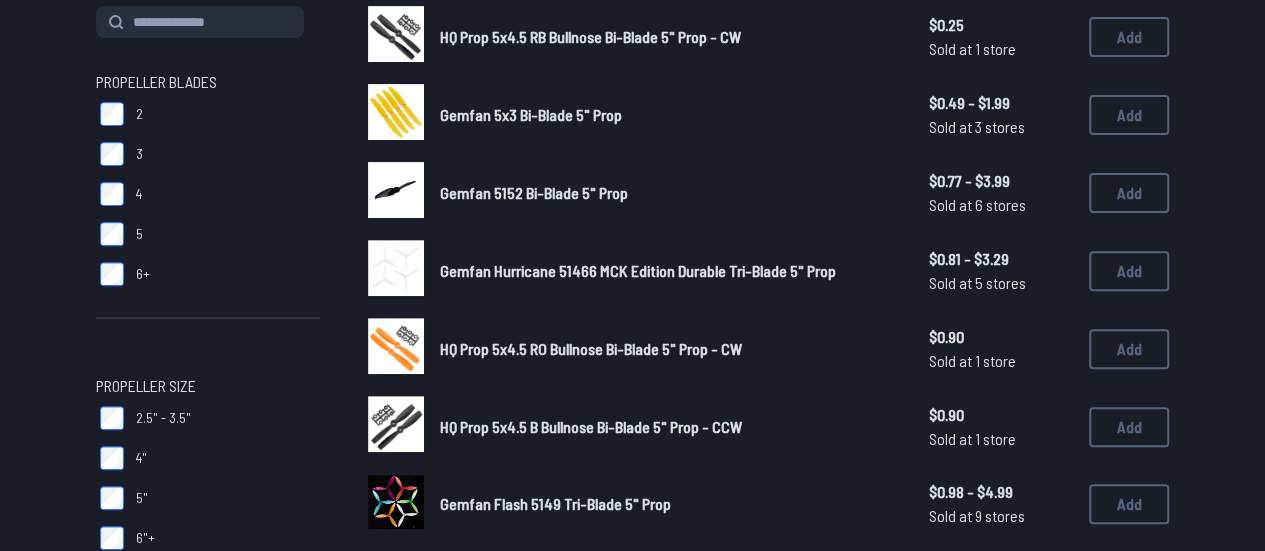 scroll, scrollTop: 0, scrollLeft: 0, axis: both 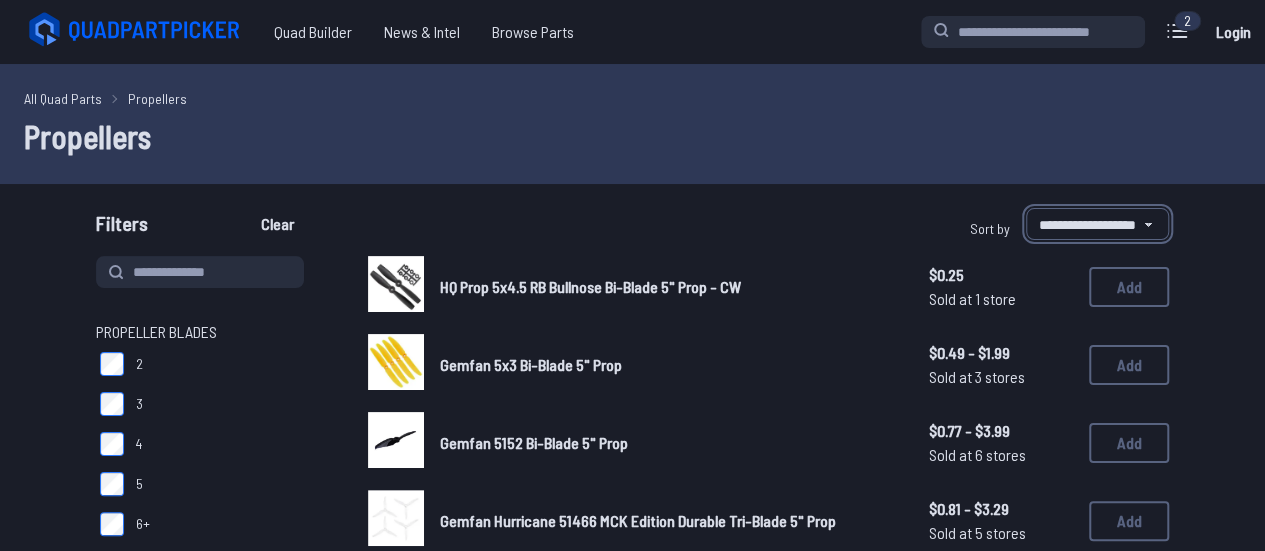 click on "**********" at bounding box center (1097, 224) 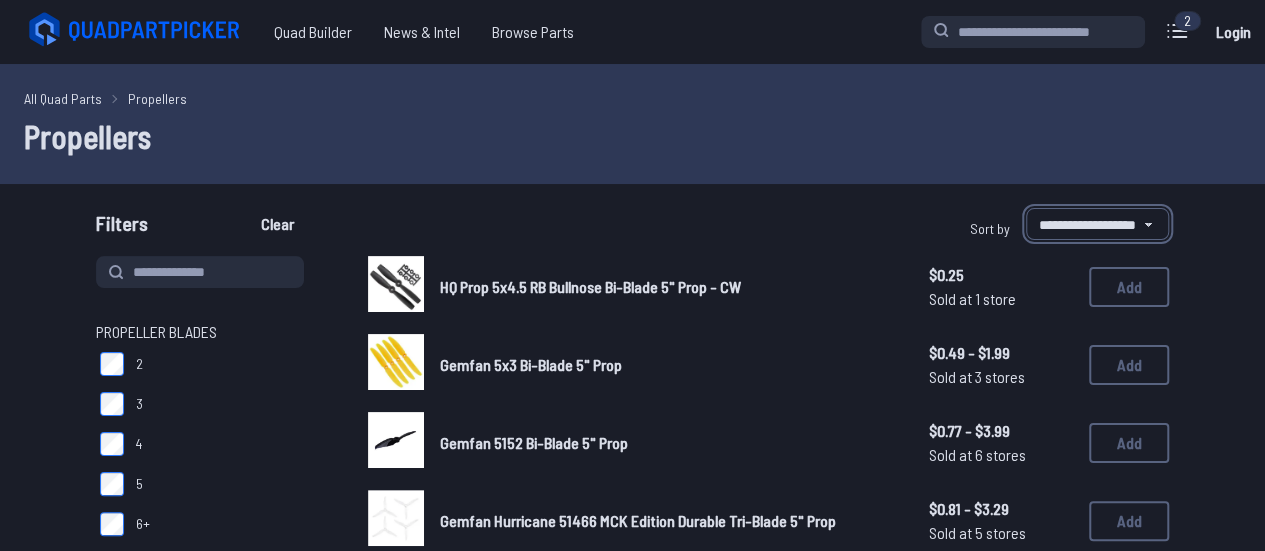 select on "********" 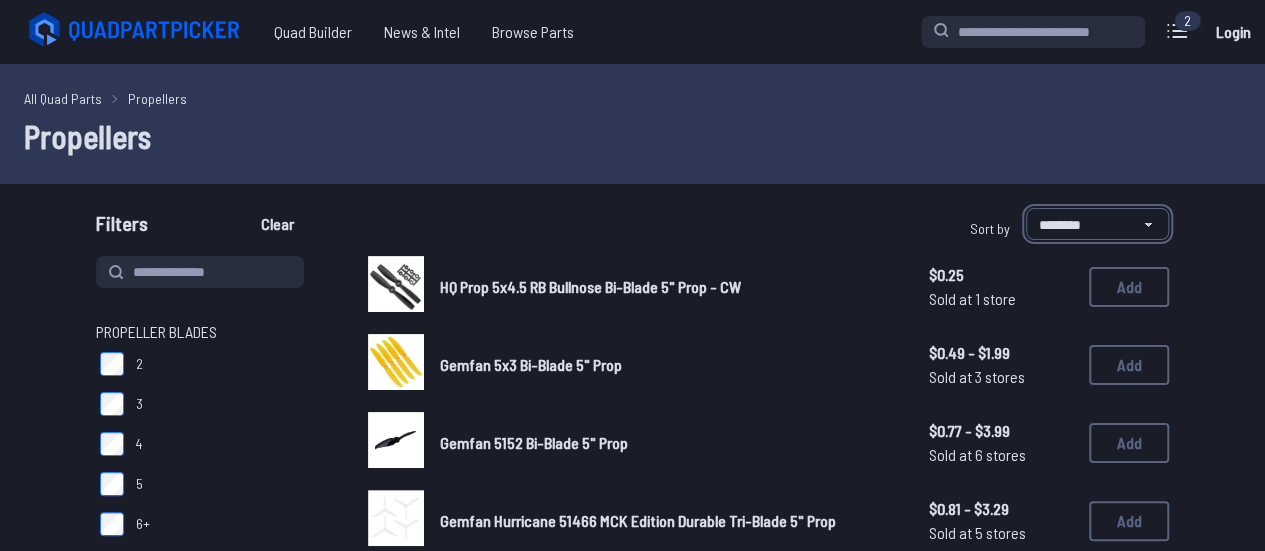 click on "**********" at bounding box center (1097, 224) 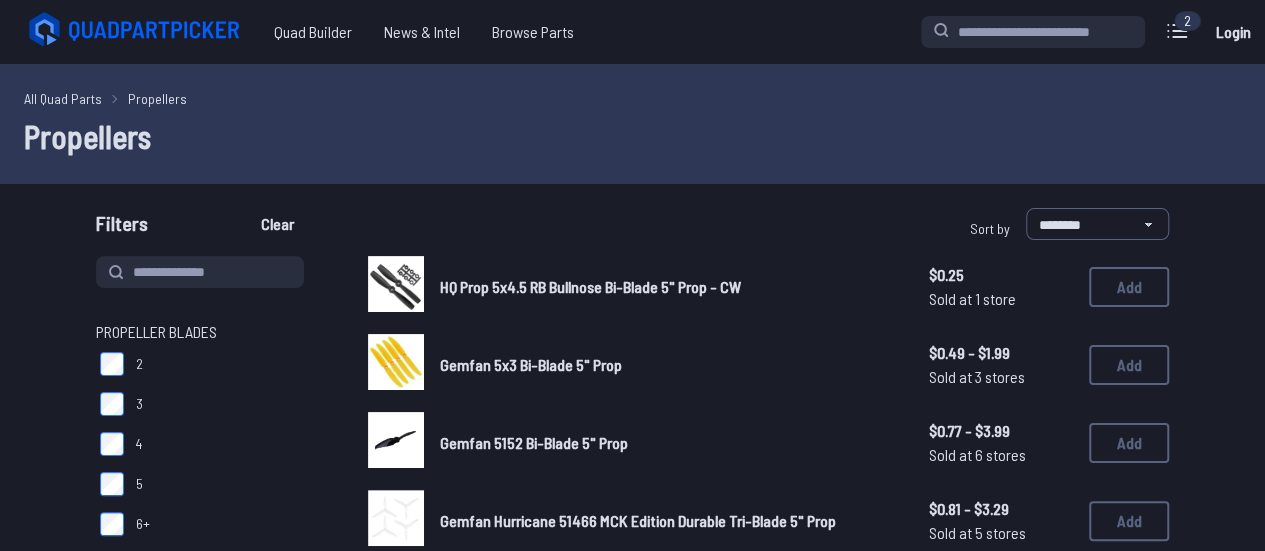 click on "**********" at bounding box center (905, 228) 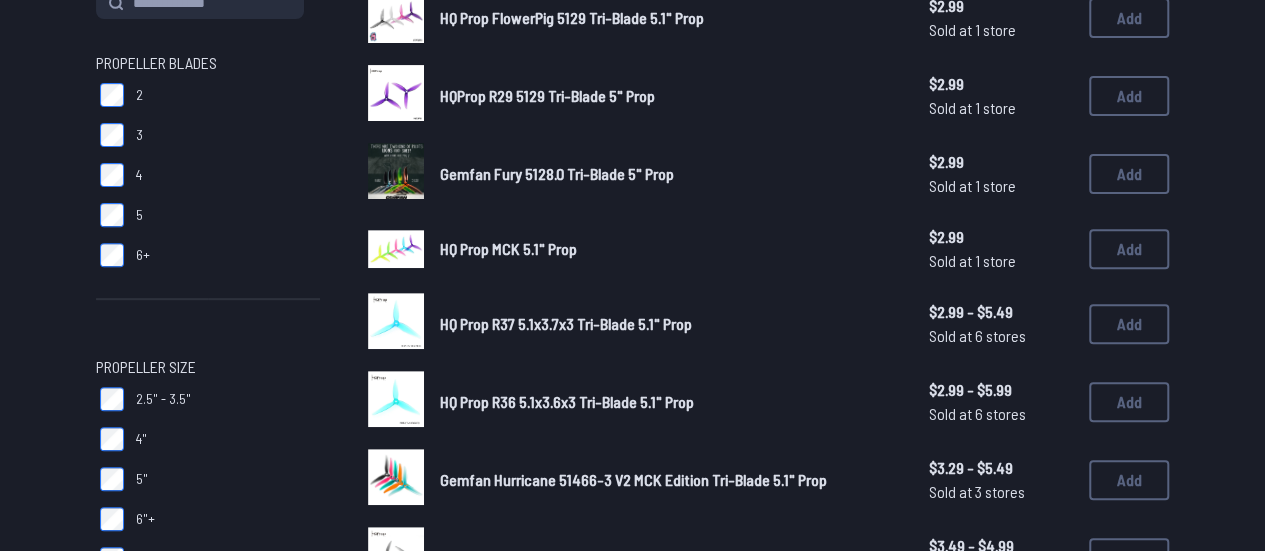 scroll, scrollTop: 300, scrollLeft: 0, axis: vertical 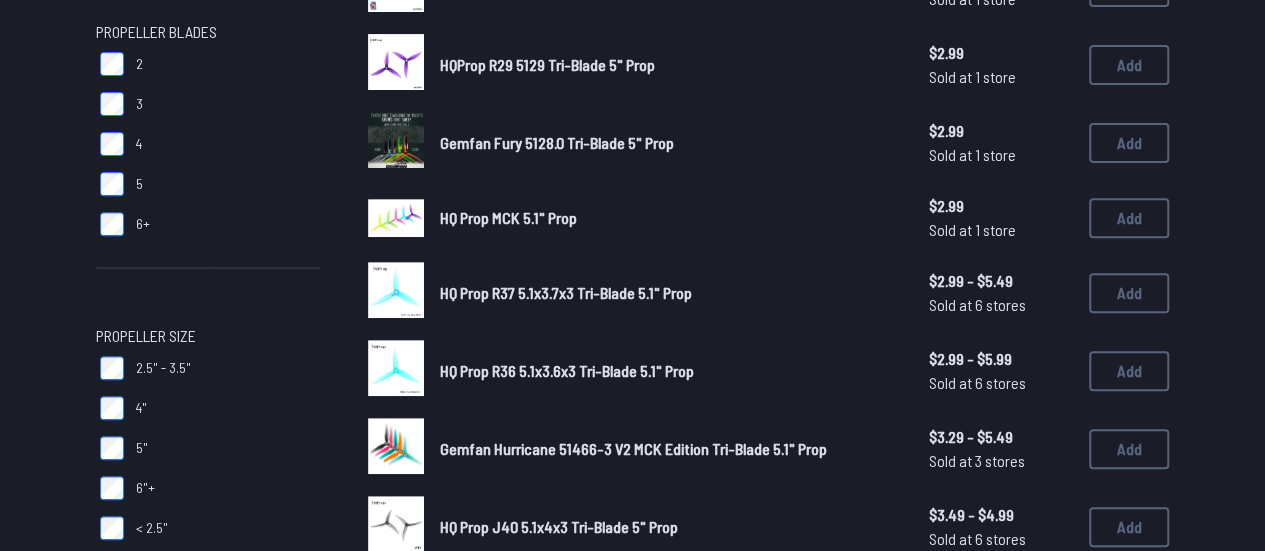 click on "Gemfan Fury 5128.0 Tri-Blade 5" Prop" at bounding box center (557, 142) 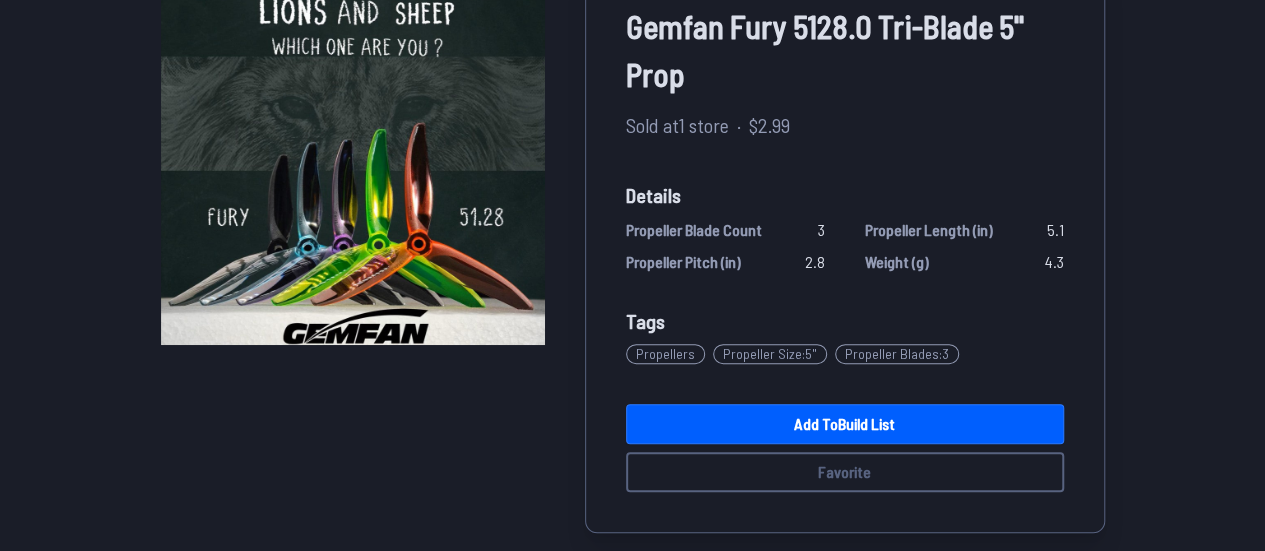 scroll, scrollTop: 200, scrollLeft: 0, axis: vertical 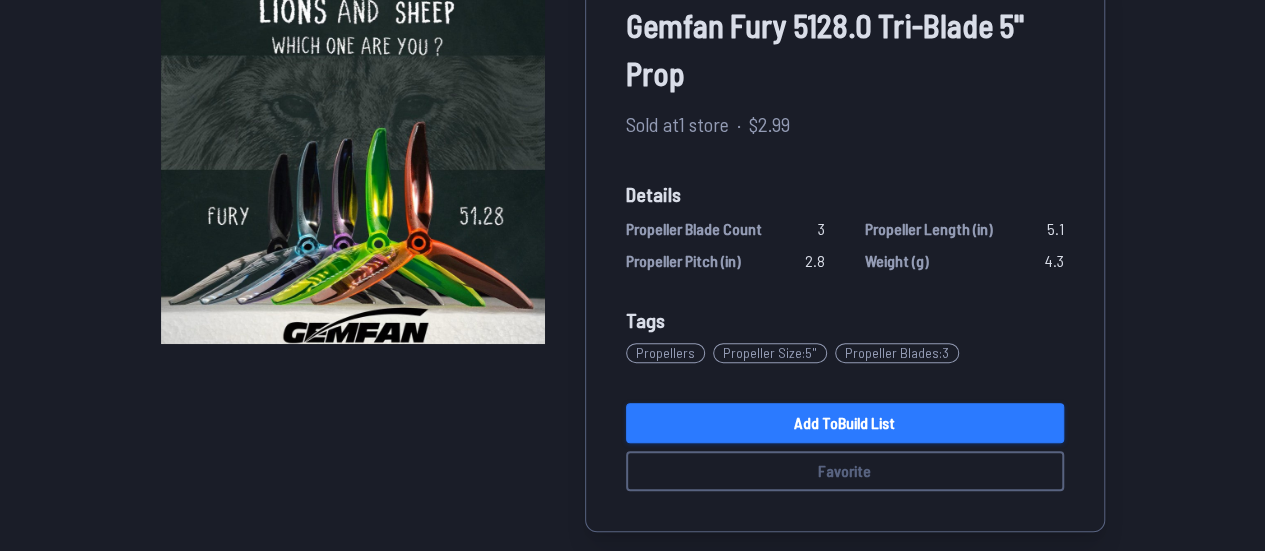 click on "Add to  Build List" at bounding box center (845, 423) 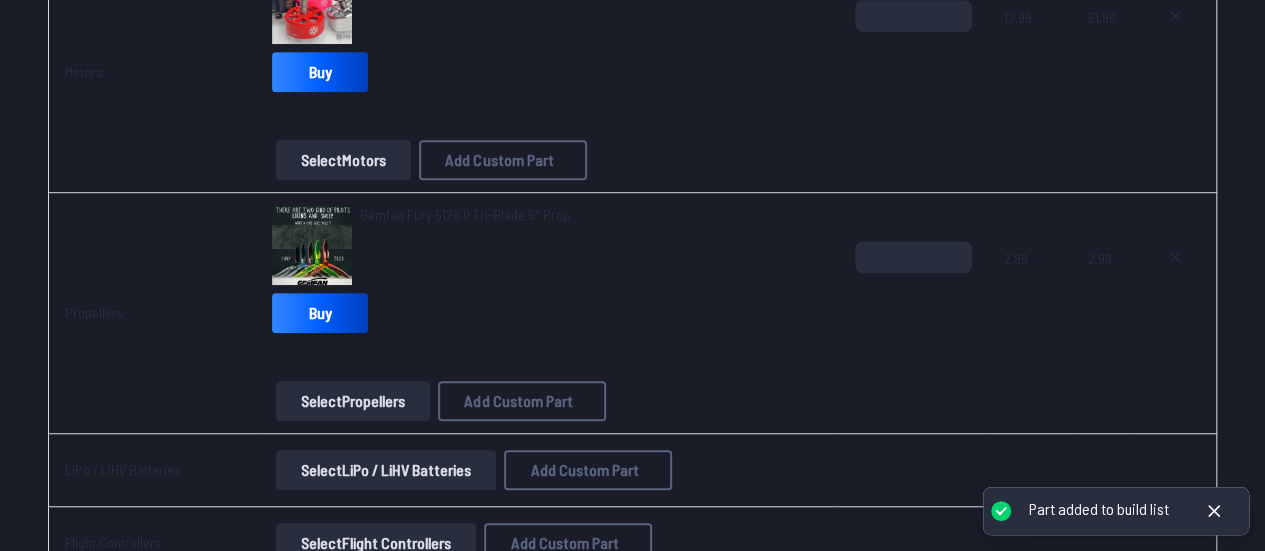 scroll, scrollTop: 600, scrollLeft: 0, axis: vertical 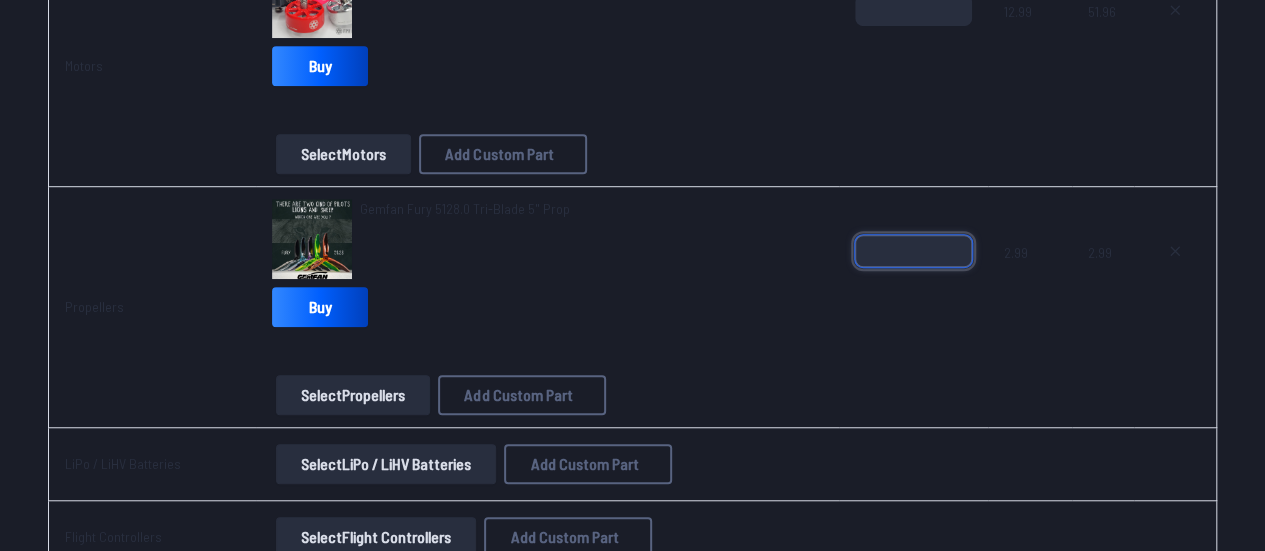 drag, startPoint x: 914, startPoint y: 249, endPoint x: 836, endPoint y: 252, distance: 78.05767 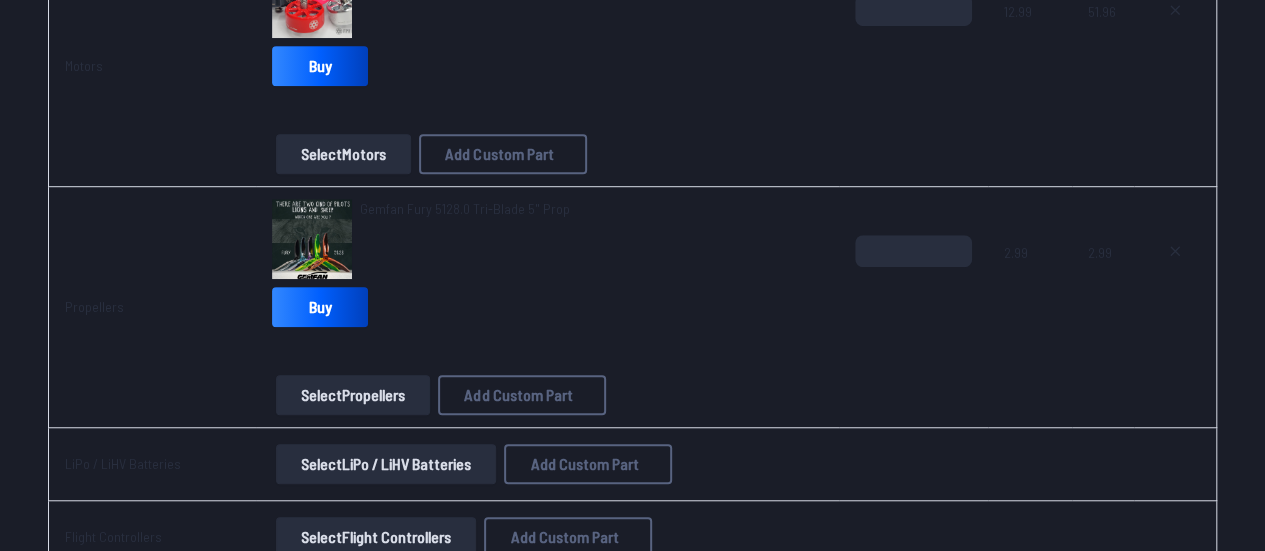 click on "Gemfan Fury 5128.0 Tri-Blade 5" Prop Buy" at bounding box center (547, 267) 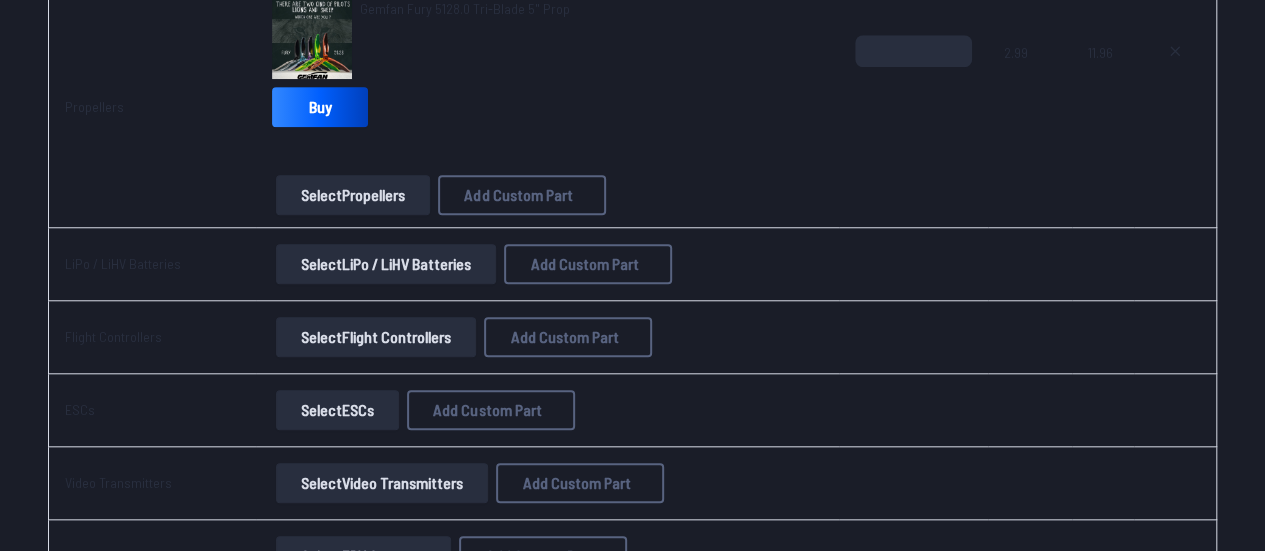 click on "Select  LiPo / LiHV Batteries" at bounding box center [386, 264] 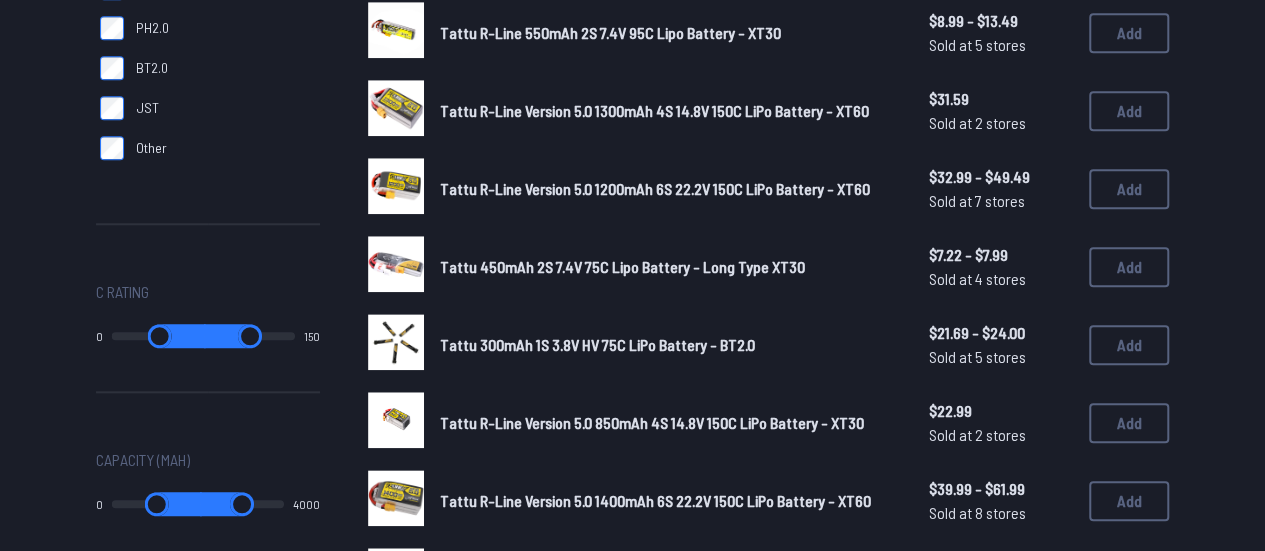 scroll, scrollTop: 0, scrollLeft: 0, axis: both 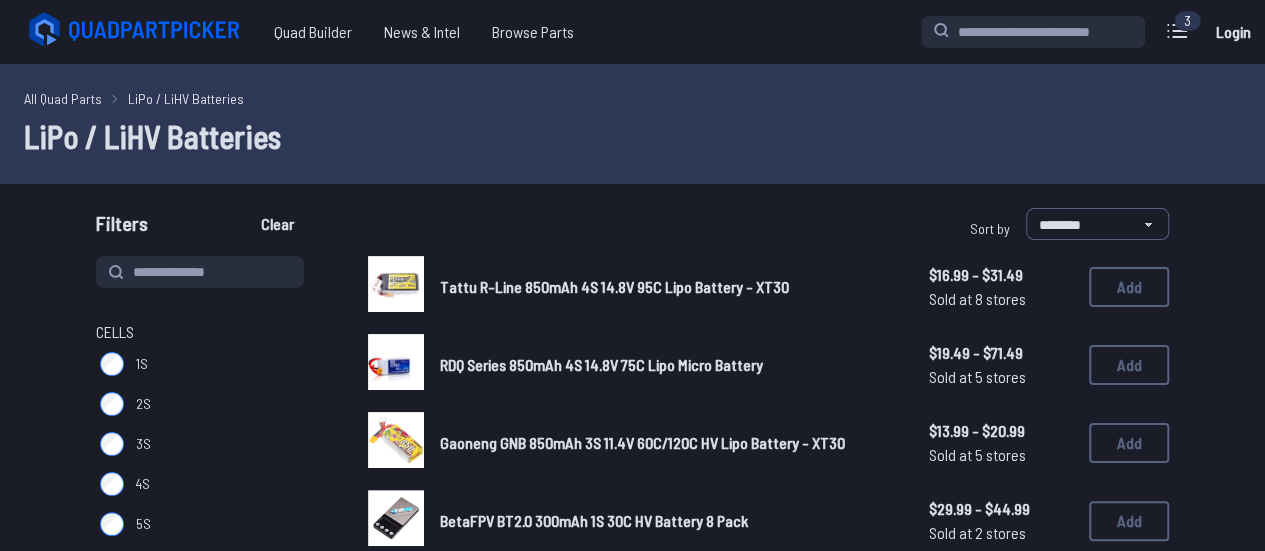 click at bounding box center [396, 284] 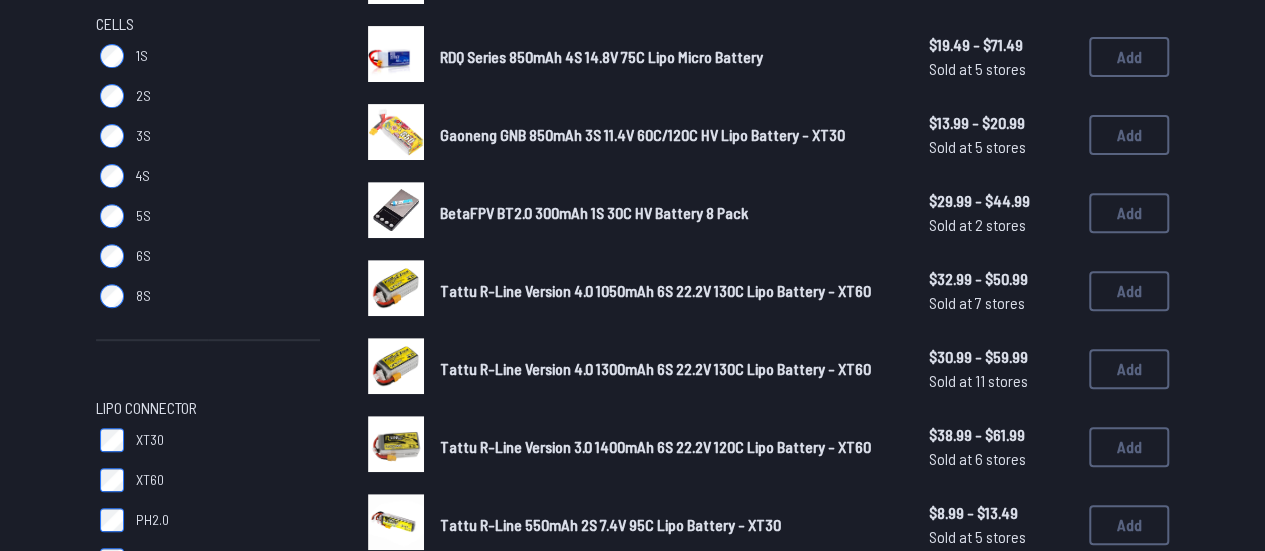 scroll, scrollTop: 200, scrollLeft: 0, axis: vertical 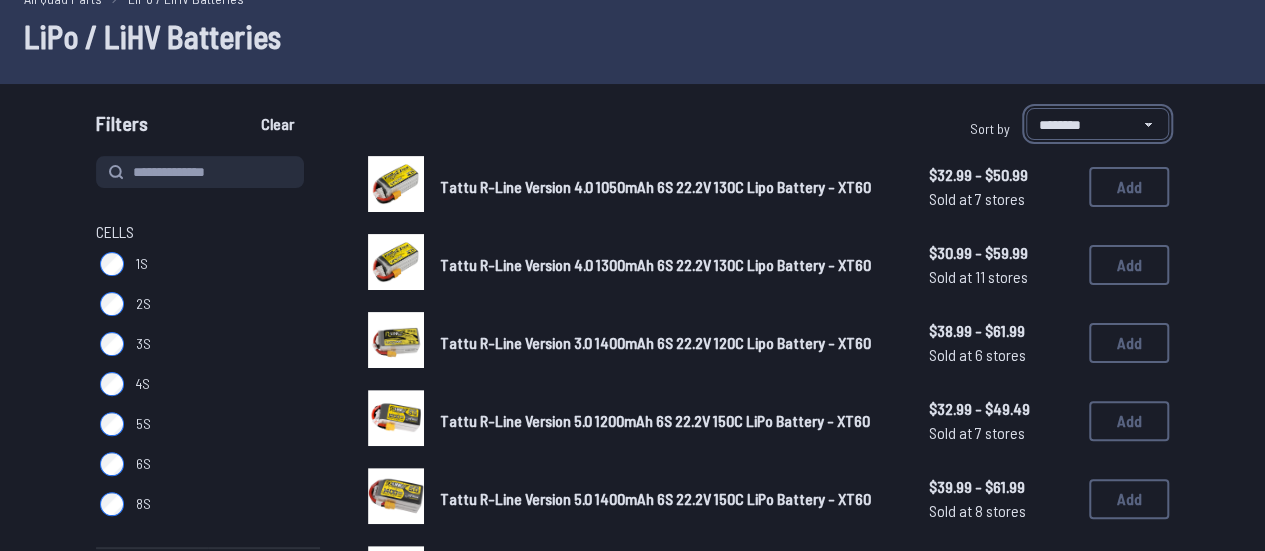 click on "**********" at bounding box center [1097, 124] 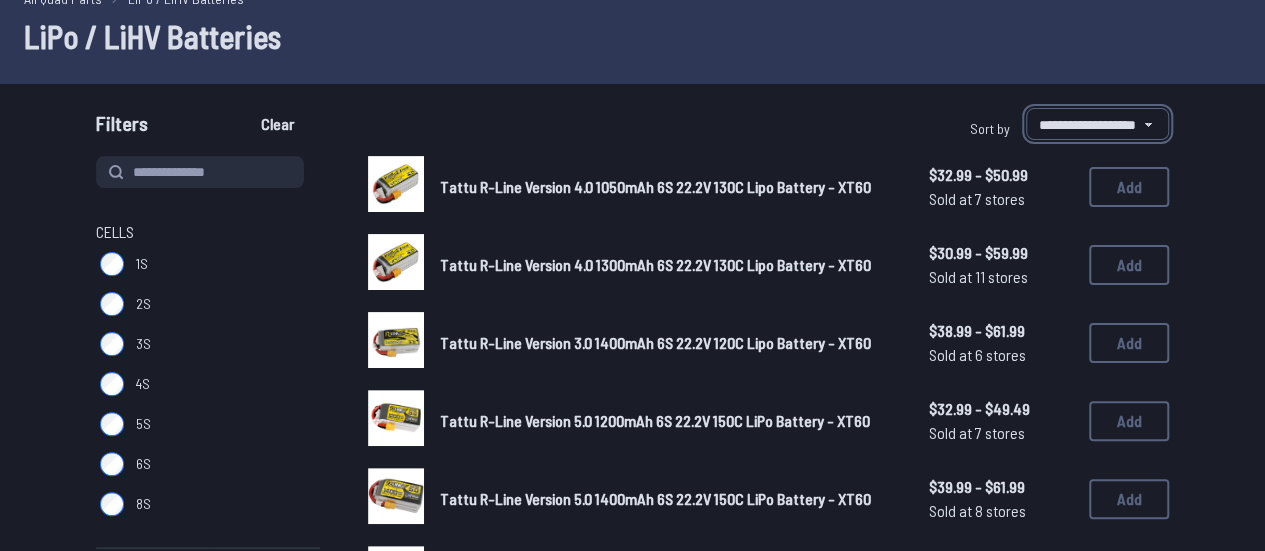 click on "**********" at bounding box center (1097, 124) 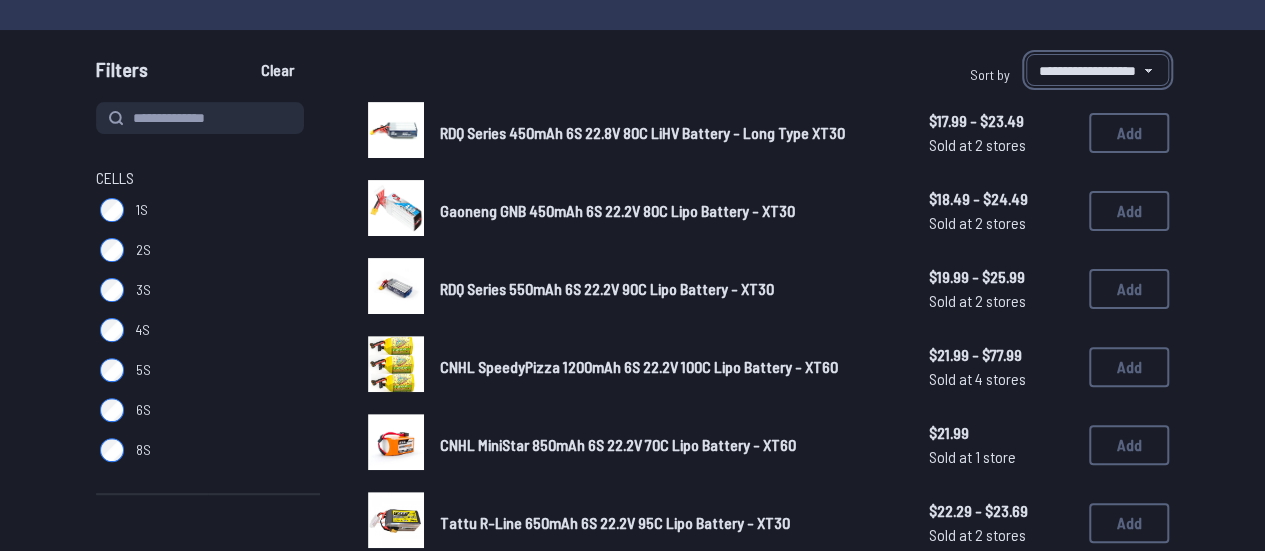 scroll, scrollTop: 200, scrollLeft: 0, axis: vertical 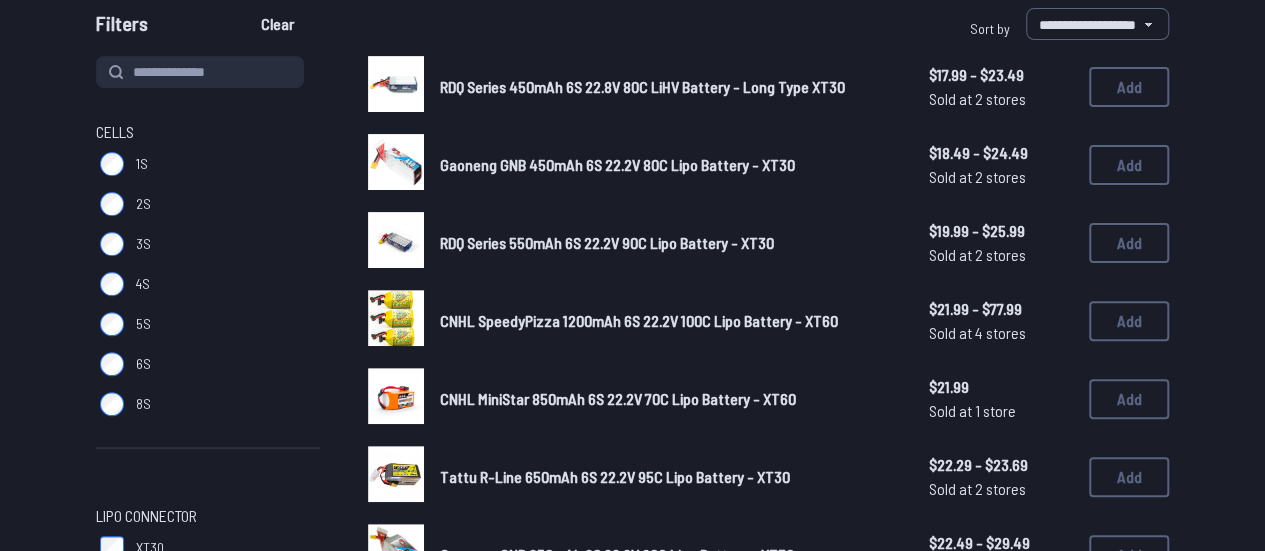 click at bounding box center [396, 318] 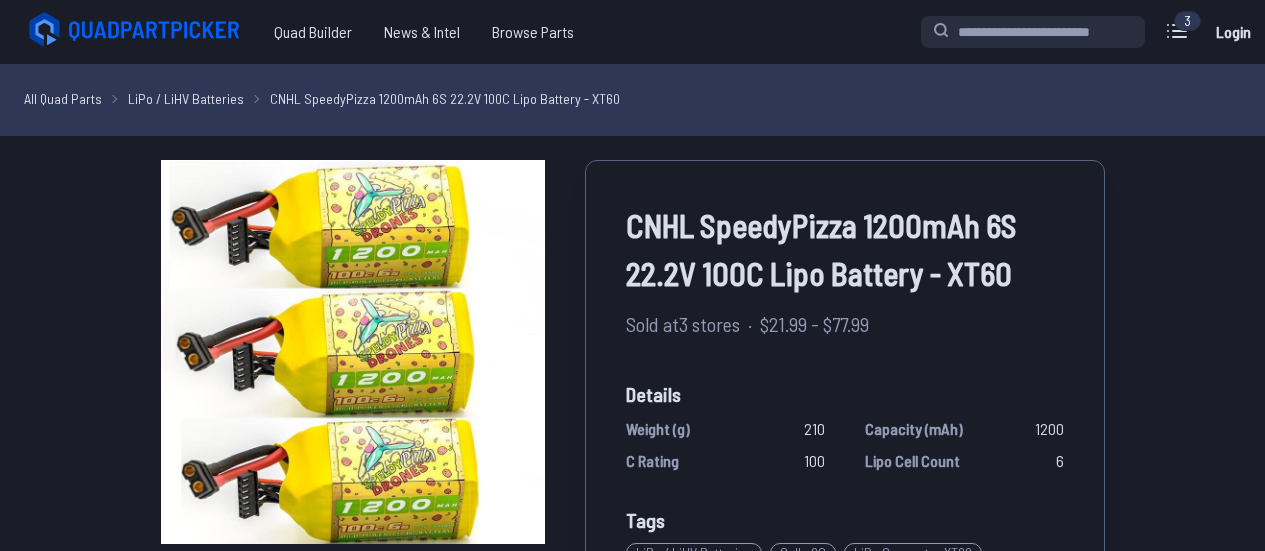 scroll, scrollTop: 0, scrollLeft: 0, axis: both 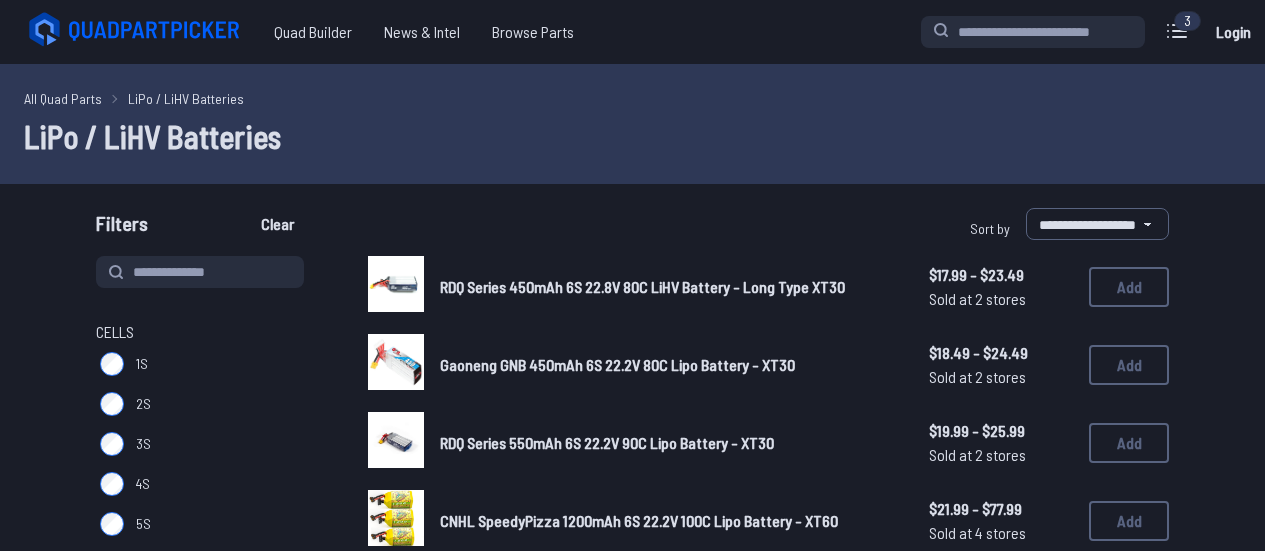select on "*********" 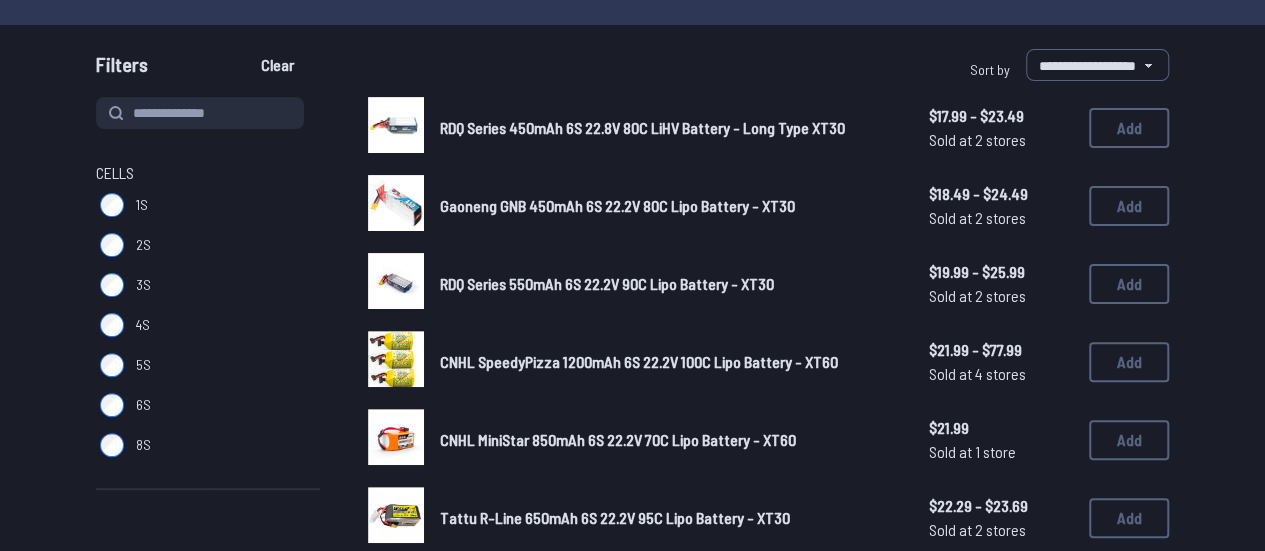 scroll, scrollTop: 200, scrollLeft: 0, axis: vertical 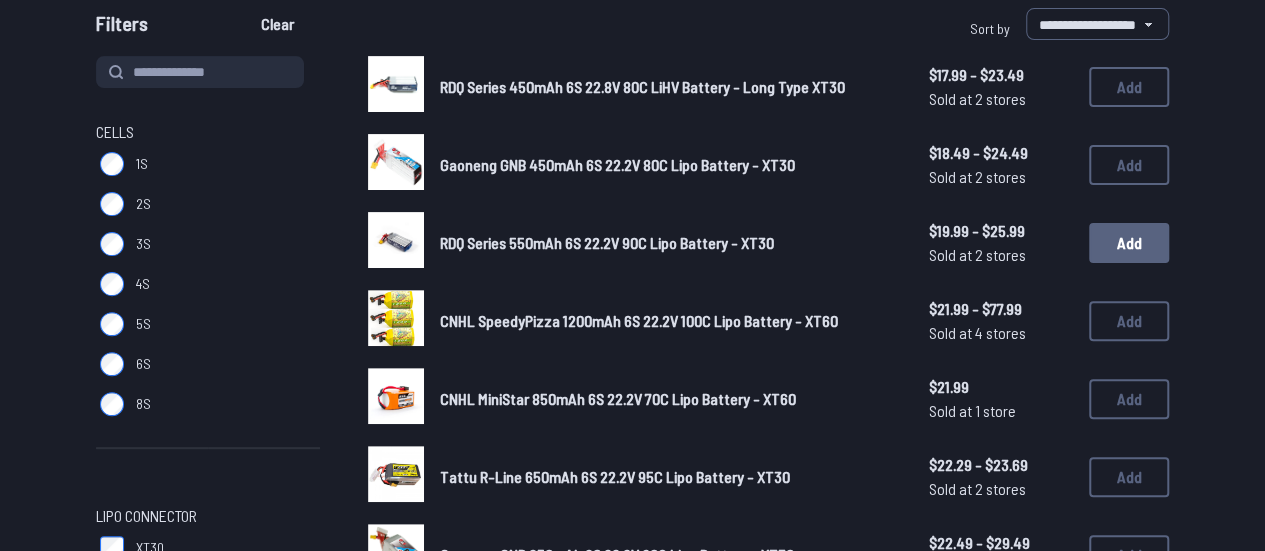 click on "Add" at bounding box center [1129, 243] 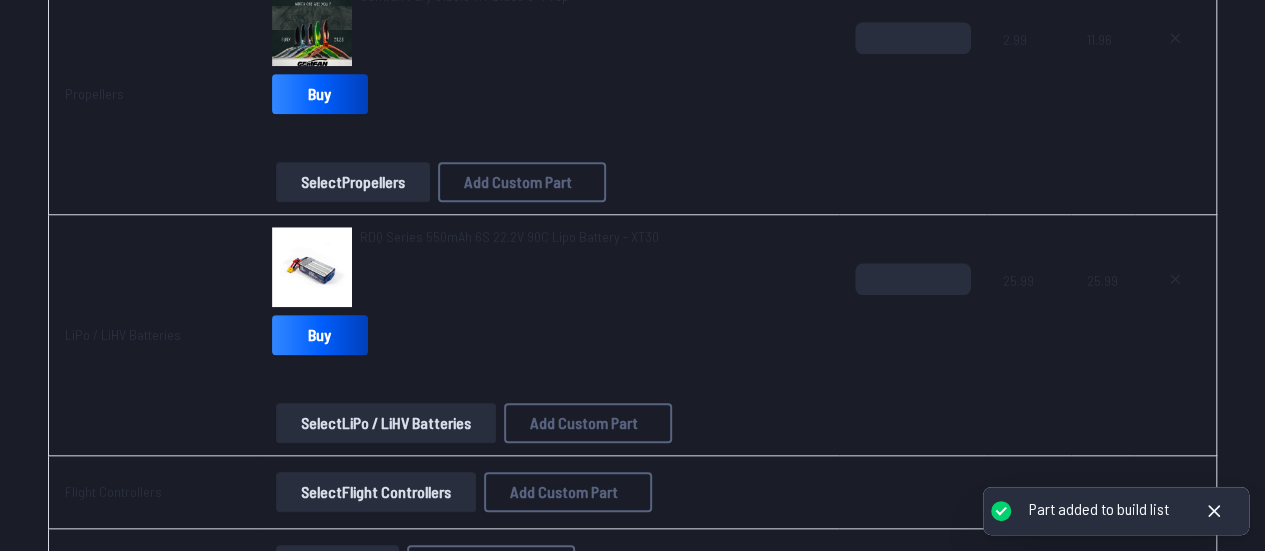 scroll, scrollTop: 900, scrollLeft: 0, axis: vertical 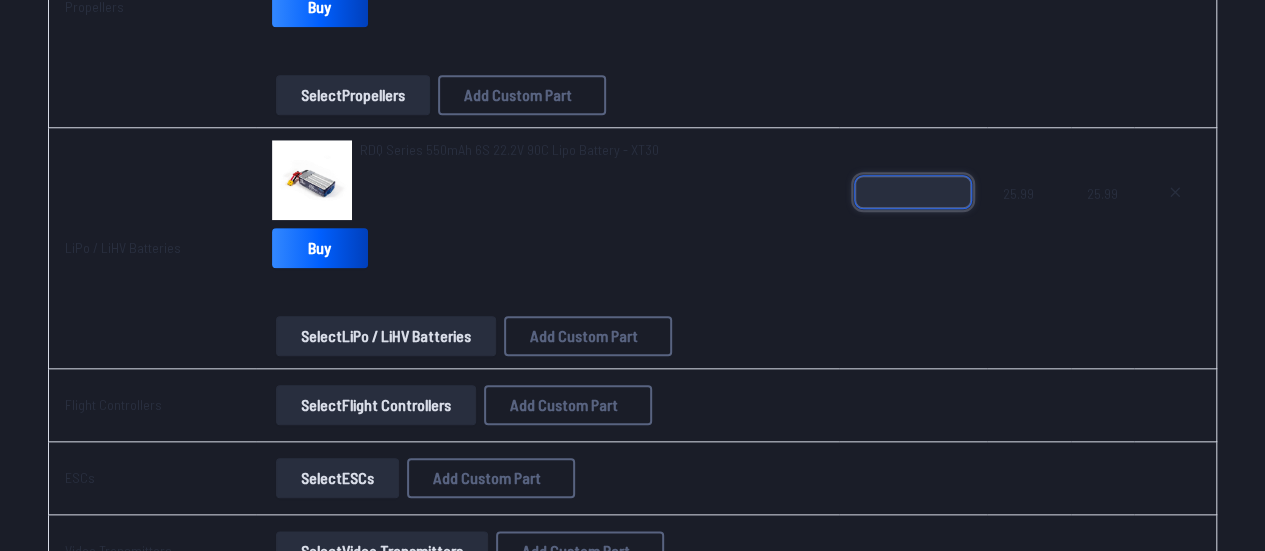 click on "*" at bounding box center [913, 192] 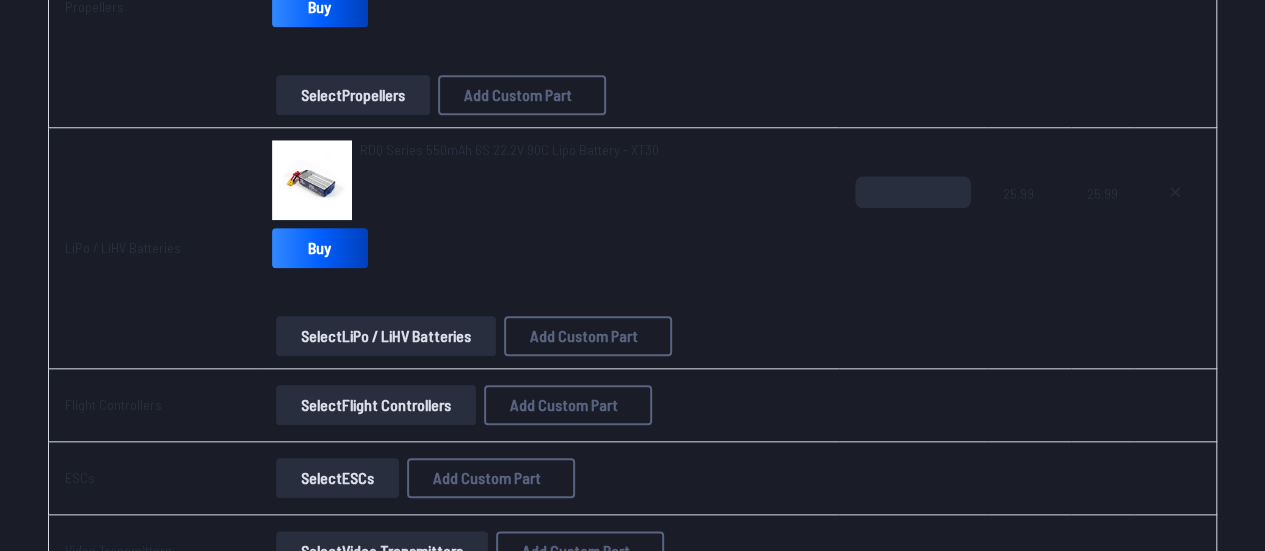 click on "RDQ Series 550mAh 6S 22.2V 90C Lipo Battery - XT30" at bounding box center (547, 180) 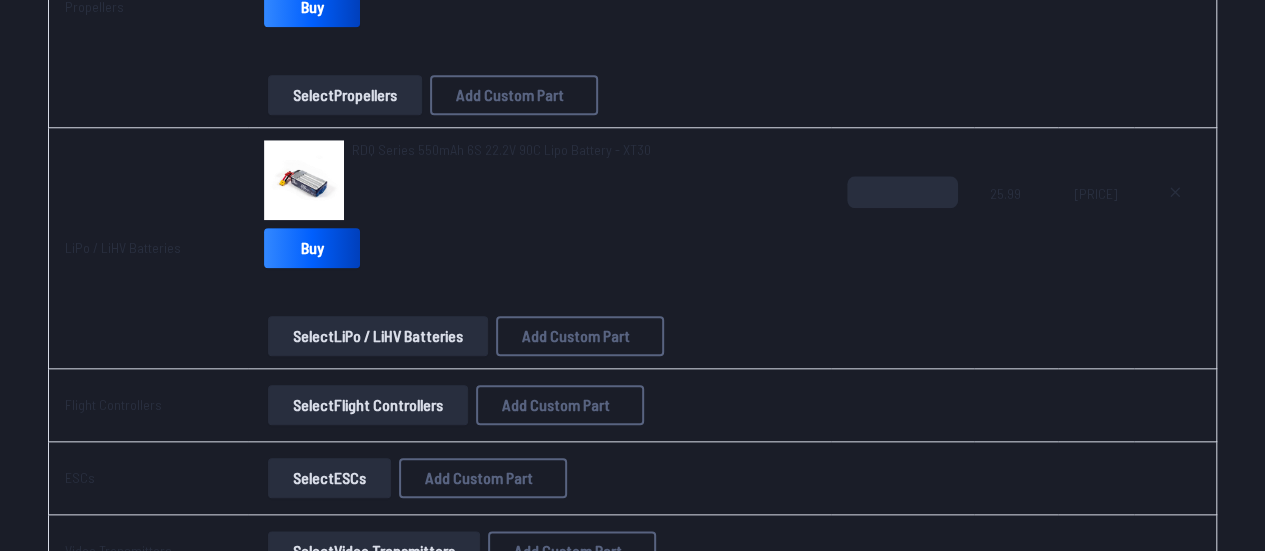 click on "RDQ Series 550mAh 6S 22.2V 90C Lipo Battery - XT30" at bounding box center [501, 180] 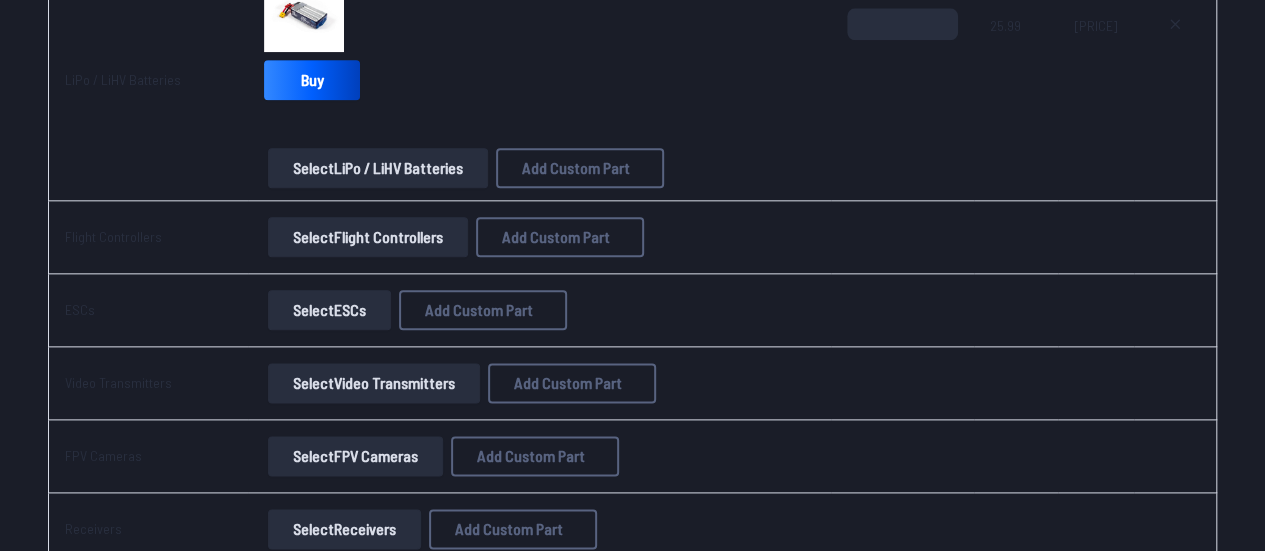 scroll, scrollTop: 1100, scrollLeft: 0, axis: vertical 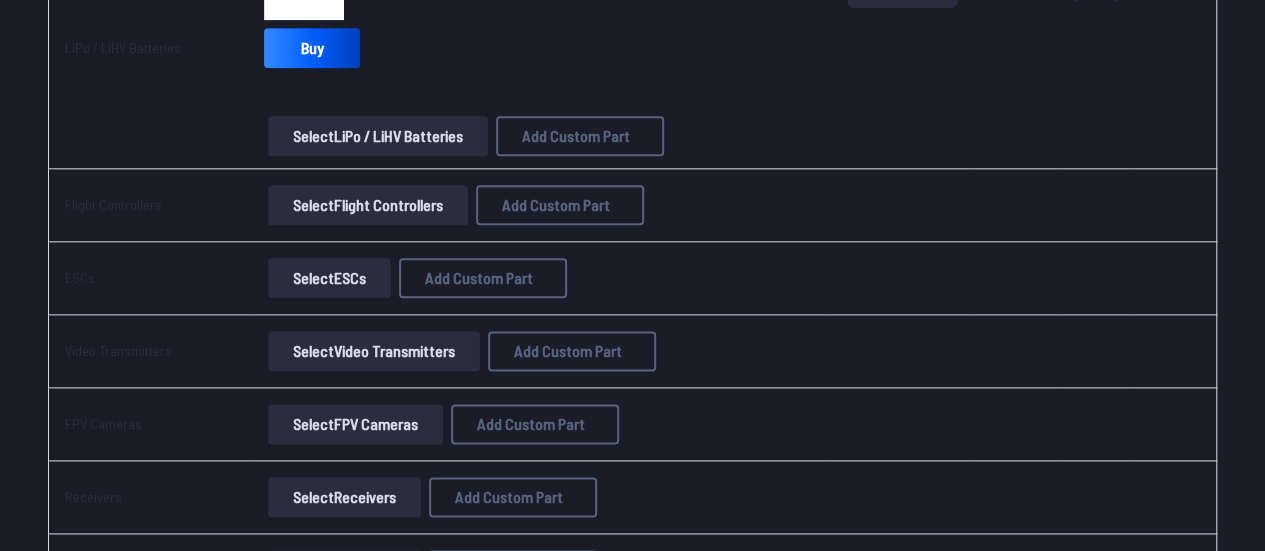 click on "Select  Flight Controllers" at bounding box center (368, 205) 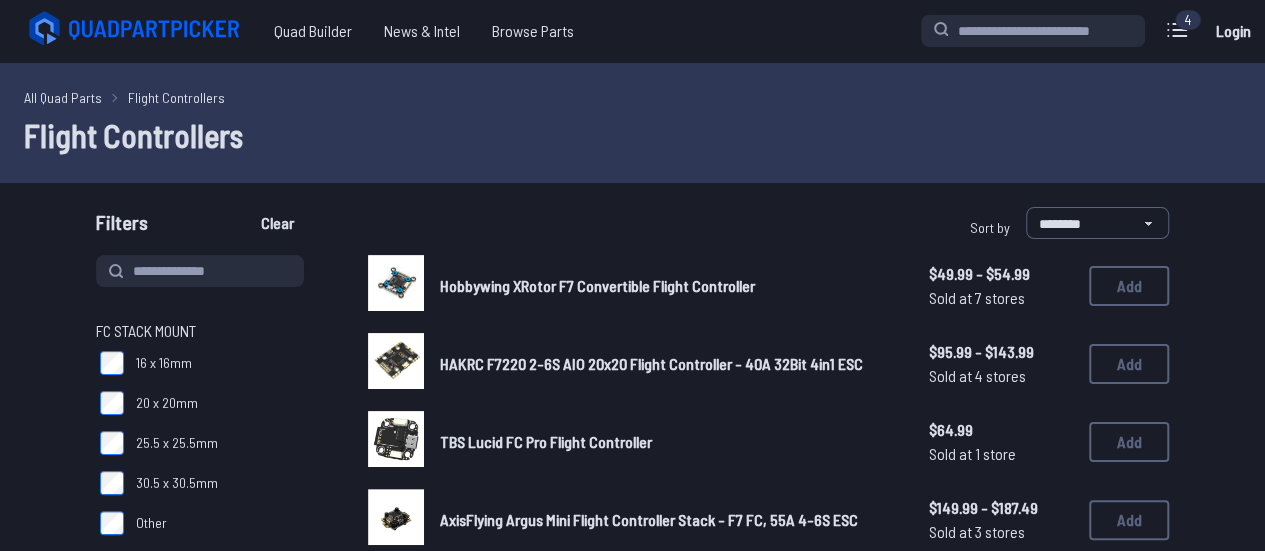scroll, scrollTop: 0, scrollLeft: 0, axis: both 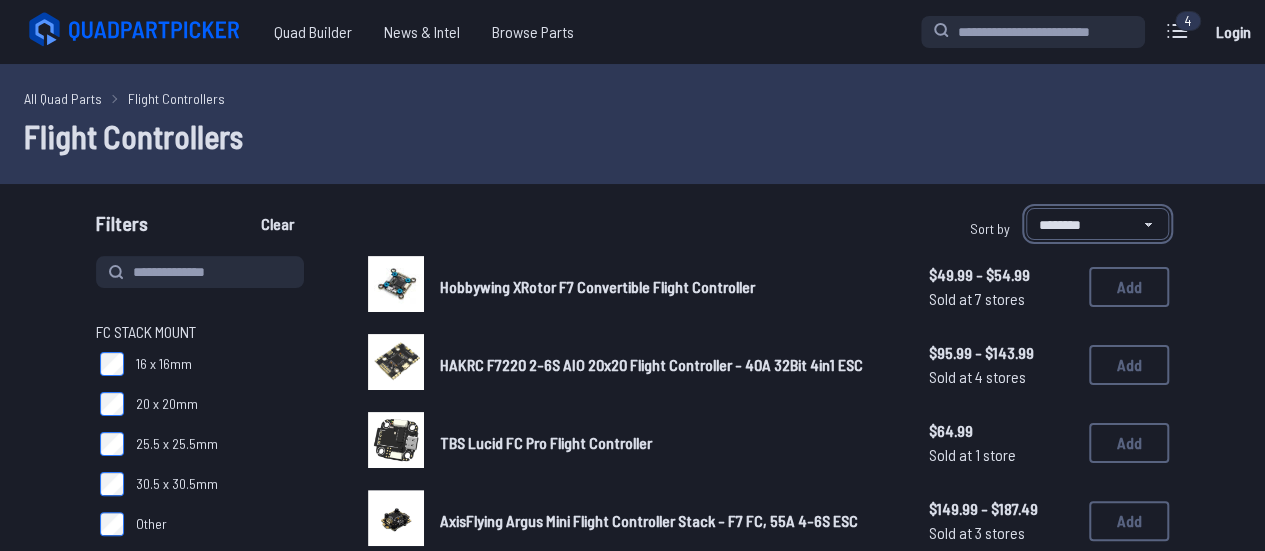 click on "**********" at bounding box center [1097, 224] 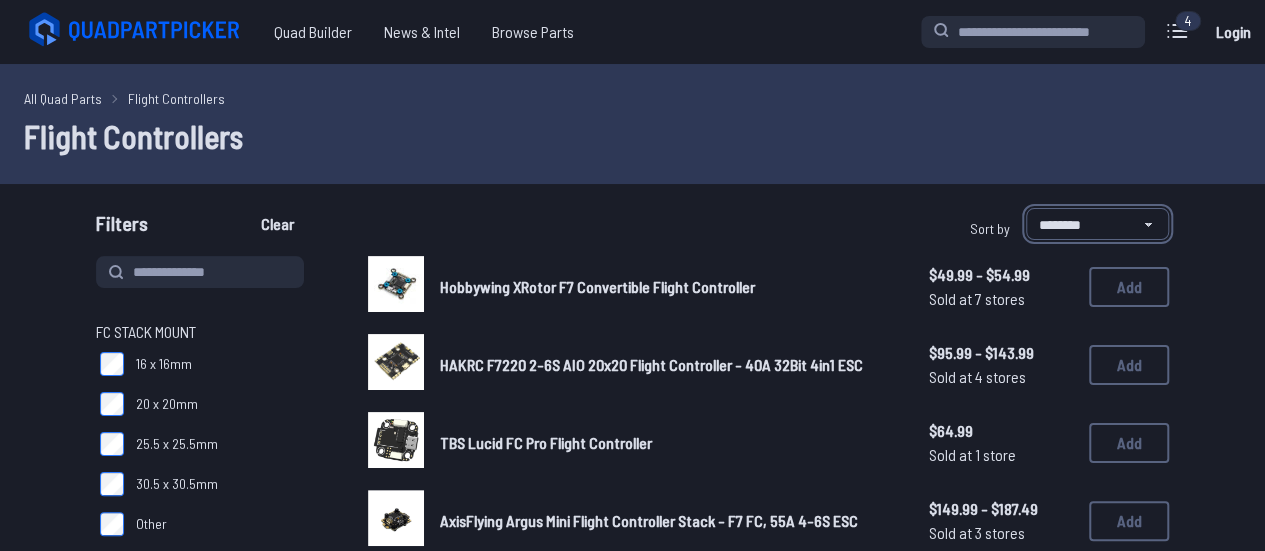 select on "*********" 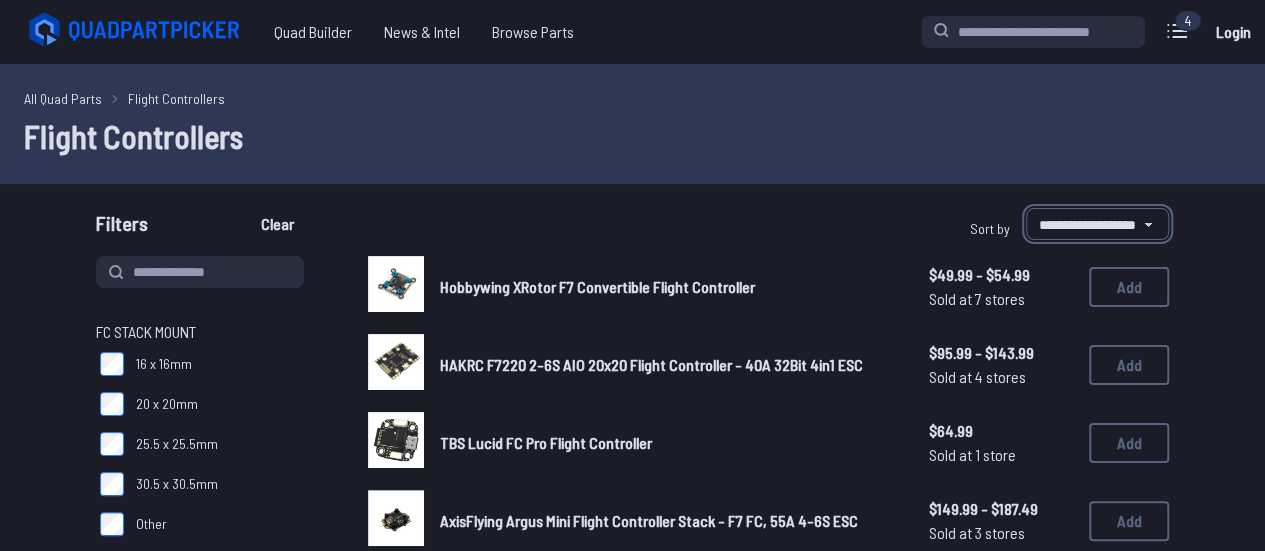 click on "**********" at bounding box center [1097, 224] 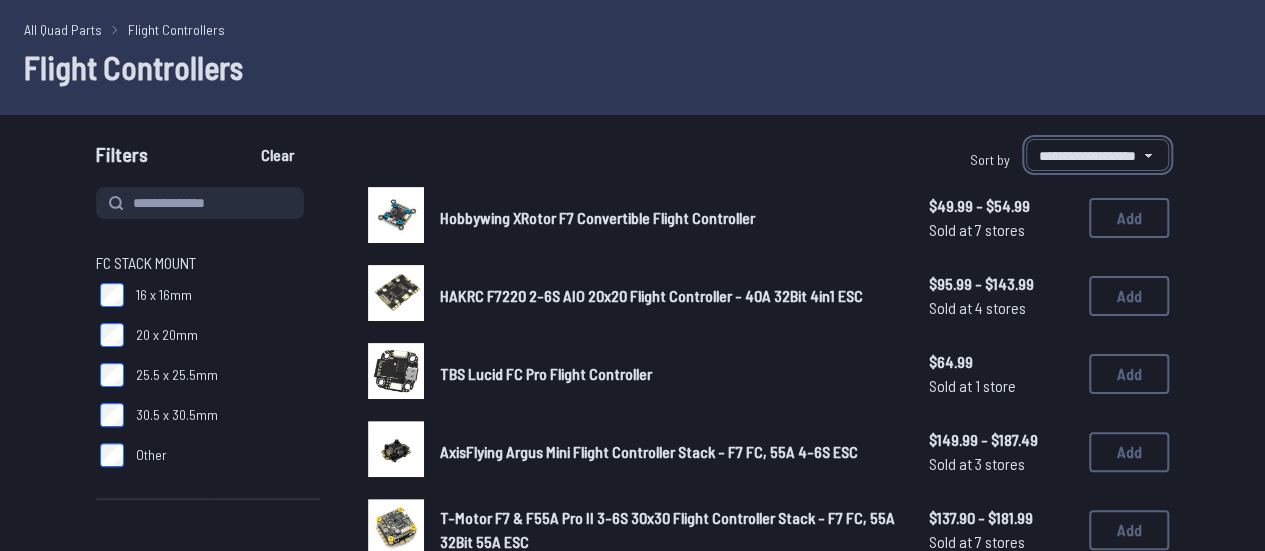 scroll, scrollTop: 100, scrollLeft: 0, axis: vertical 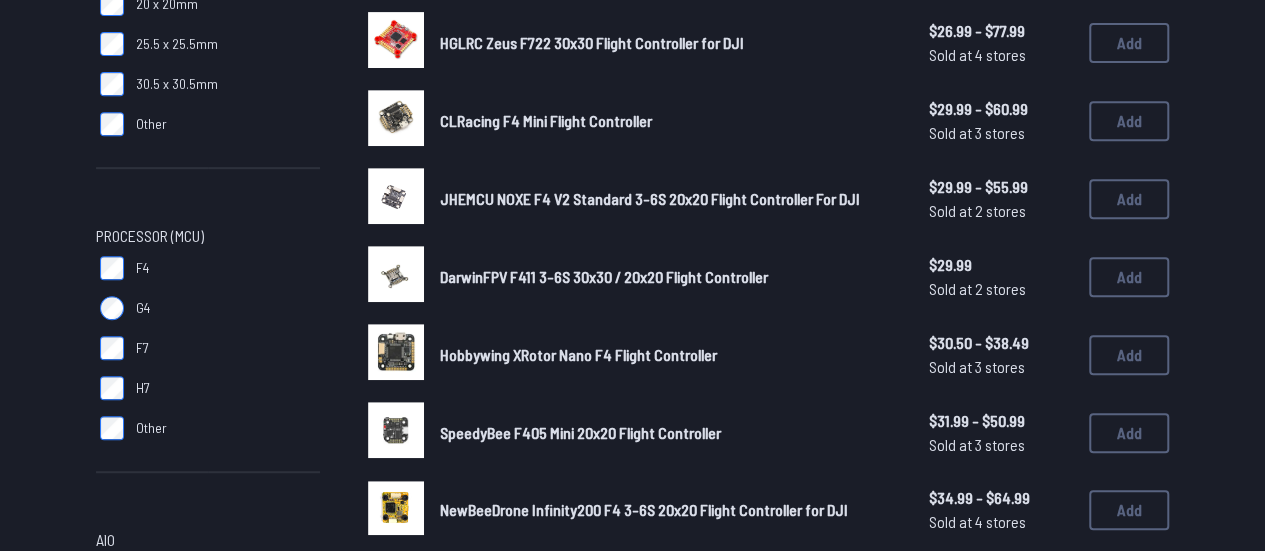 click at bounding box center [396, 430] 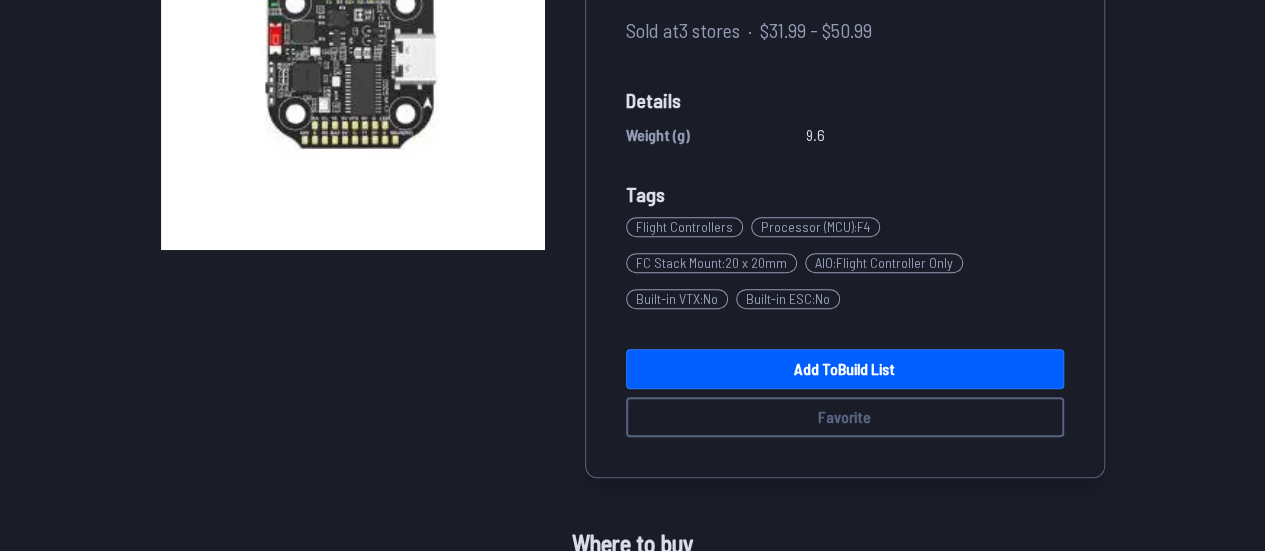 scroll, scrollTop: 300, scrollLeft: 0, axis: vertical 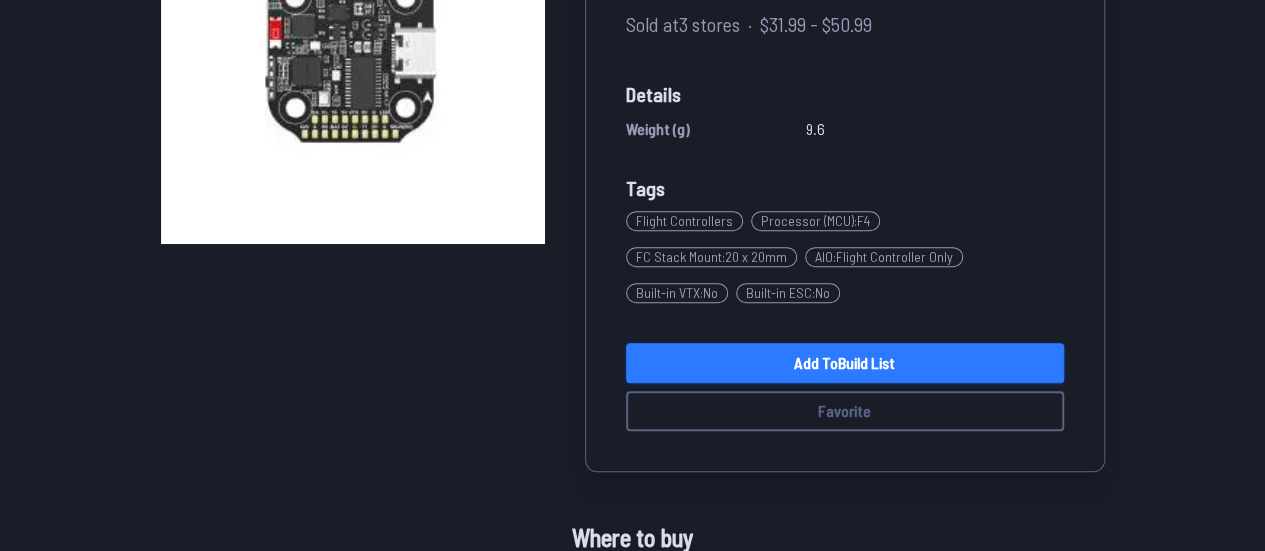 click on "Add to  Build List" at bounding box center [845, 363] 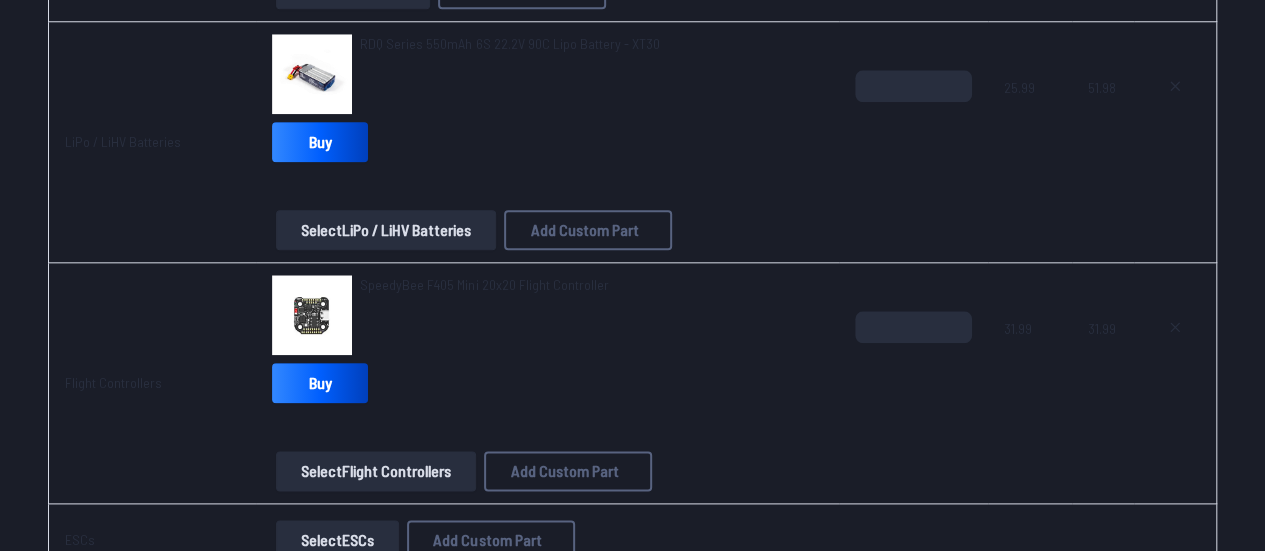 scroll, scrollTop: 1300, scrollLeft: 0, axis: vertical 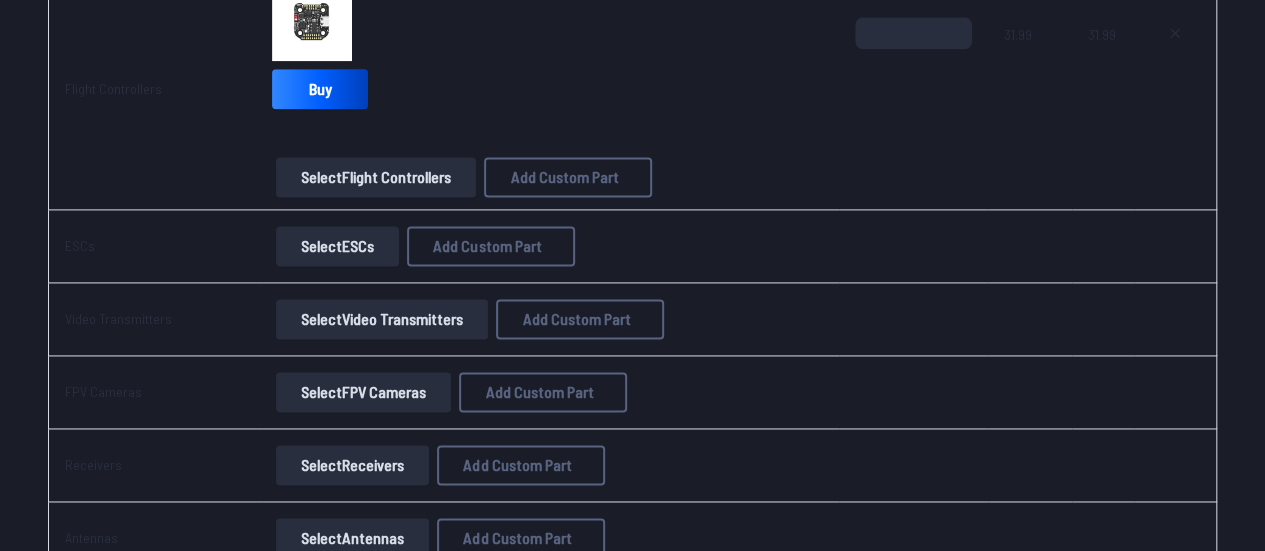 click on "Select  ESCs" at bounding box center (337, 246) 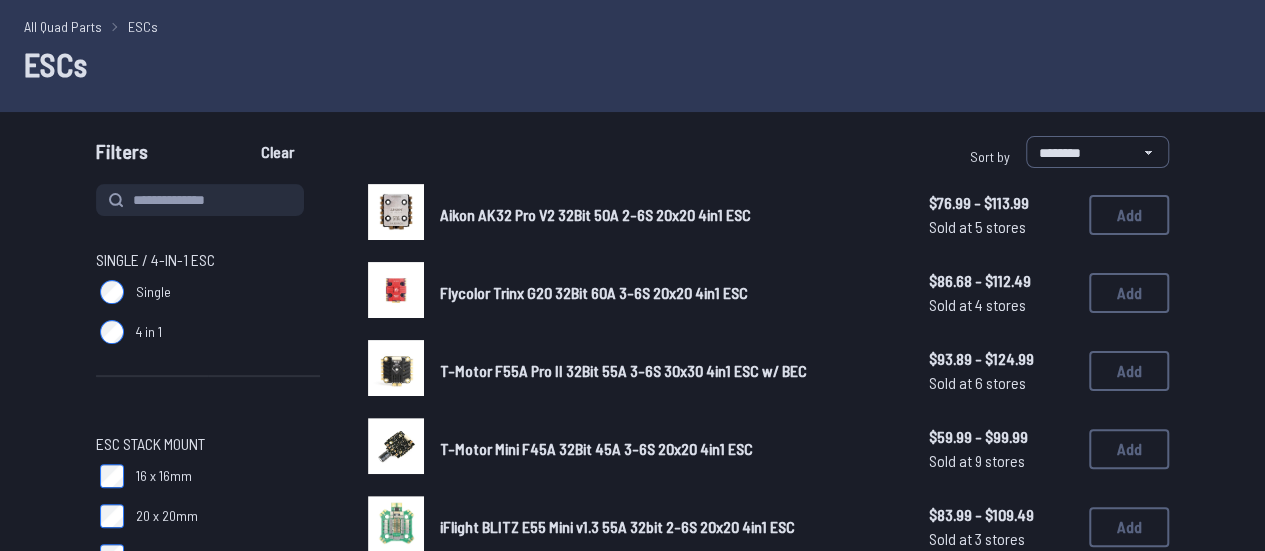 scroll, scrollTop: 100, scrollLeft: 0, axis: vertical 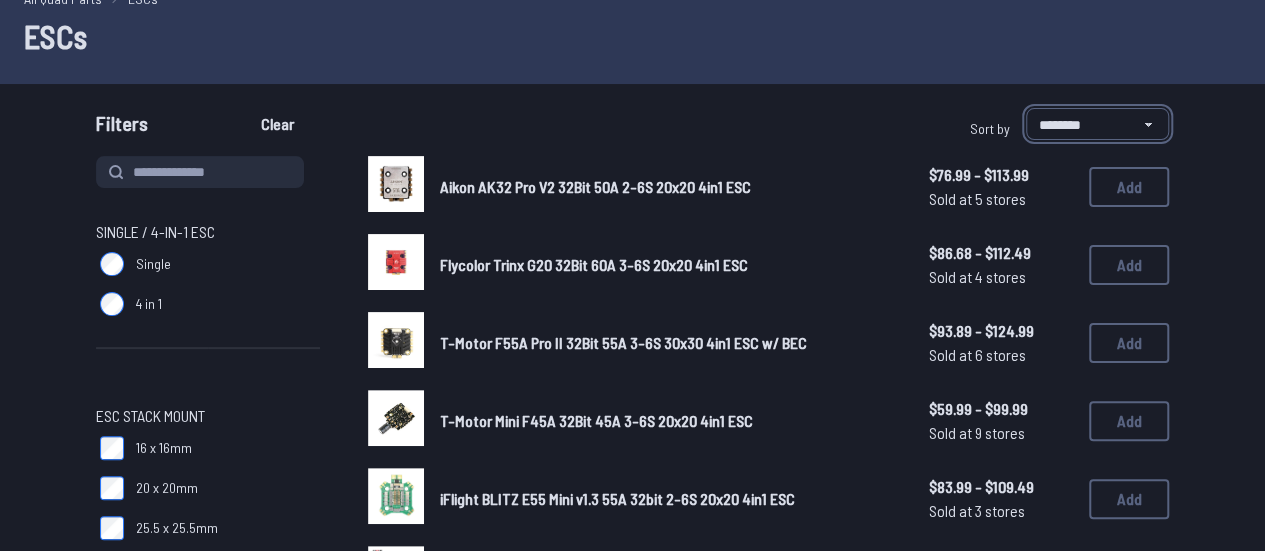 click on "**********" at bounding box center [1097, 124] 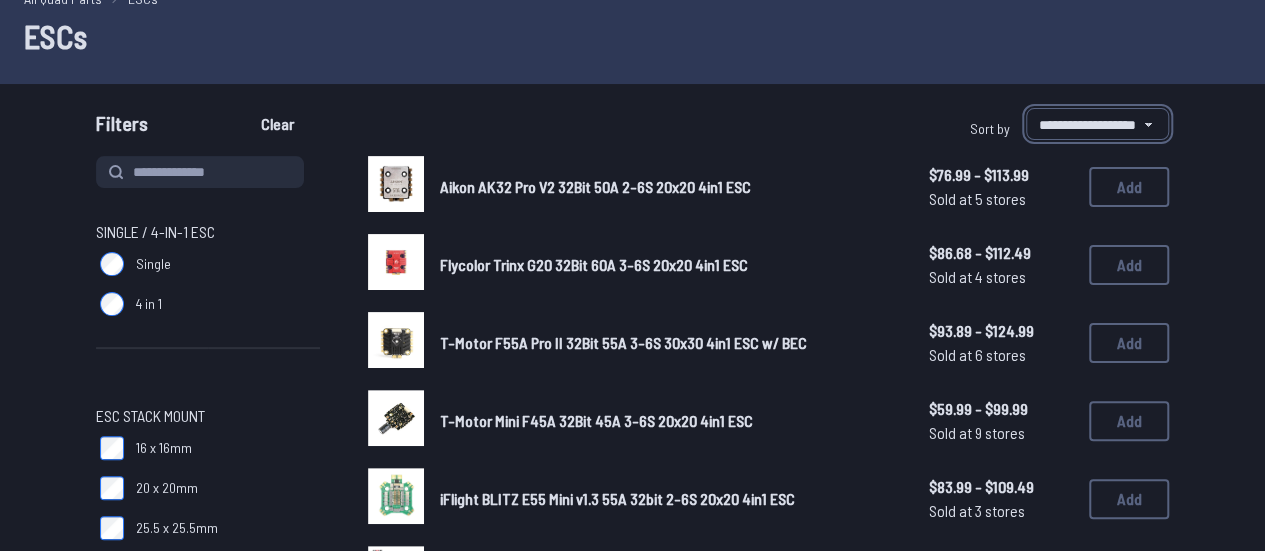 click on "**********" at bounding box center [1097, 124] 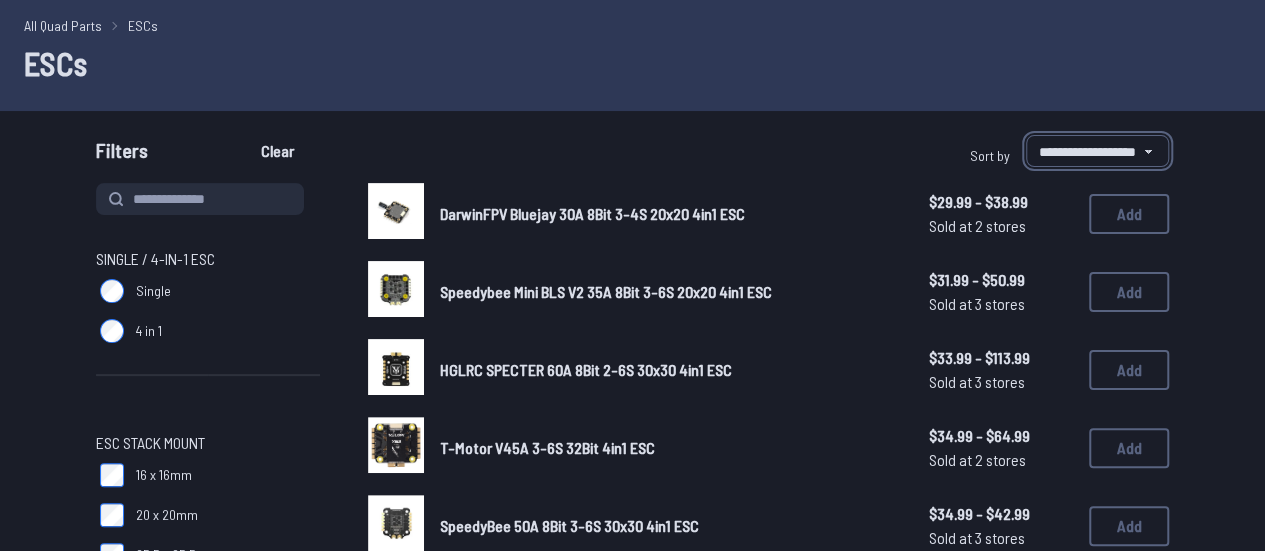 scroll, scrollTop: 100, scrollLeft: 0, axis: vertical 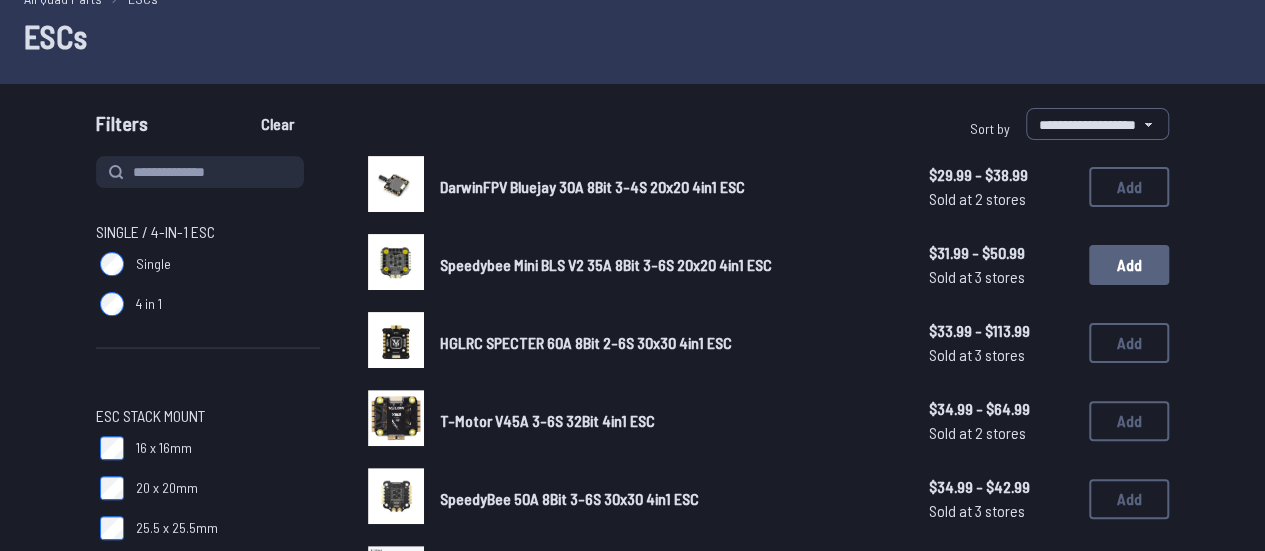 click on "Add" at bounding box center [1129, 265] 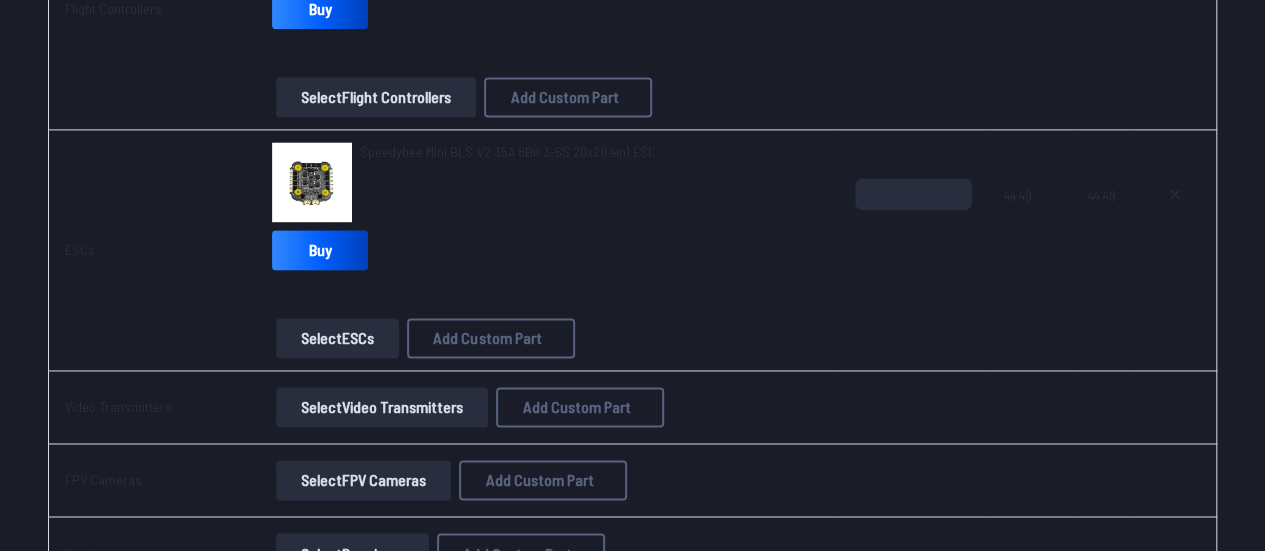scroll, scrollTop: 1536, scrollLeft: 0, axis: vertical 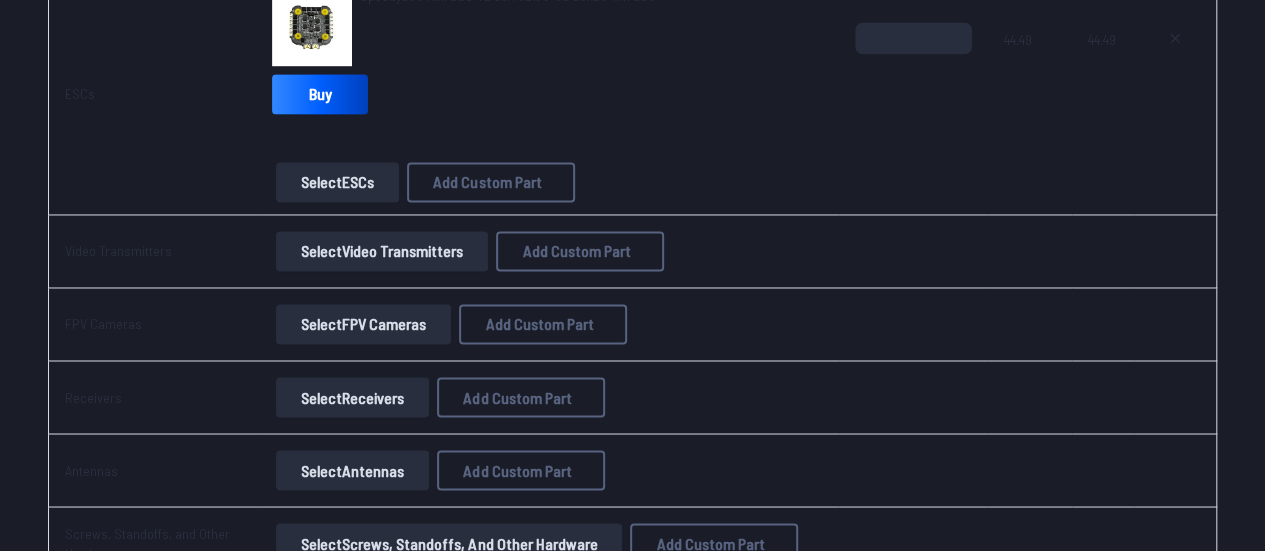 click on "Select  Video Transmitters" at bounding box center (382, 251) 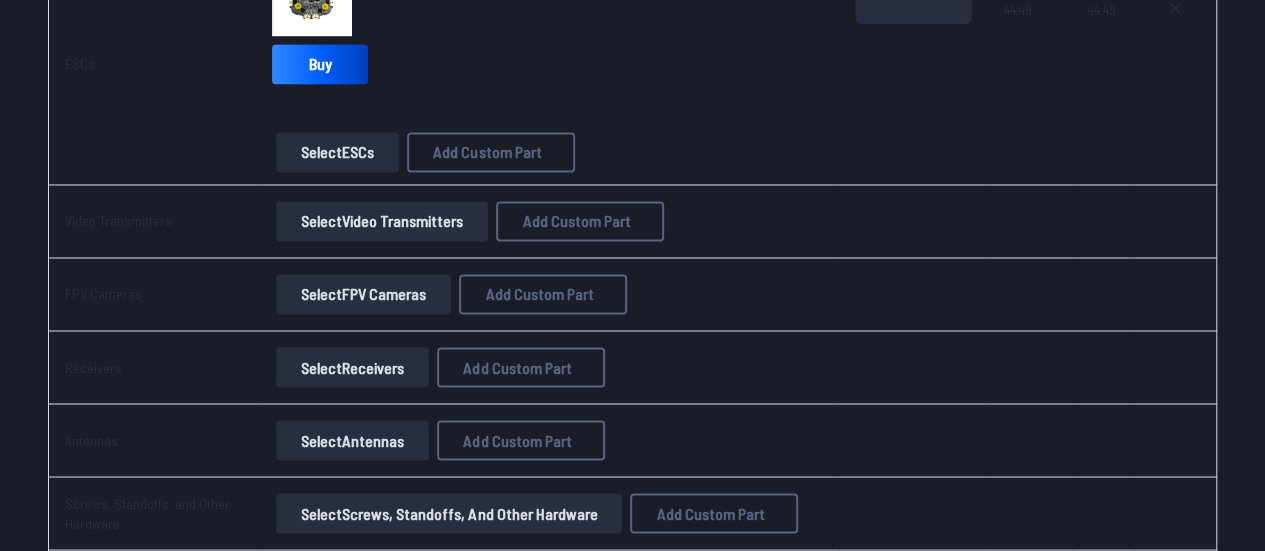 scroll, scrollTop: 1536, scrollLeft: 0, axis: vertical 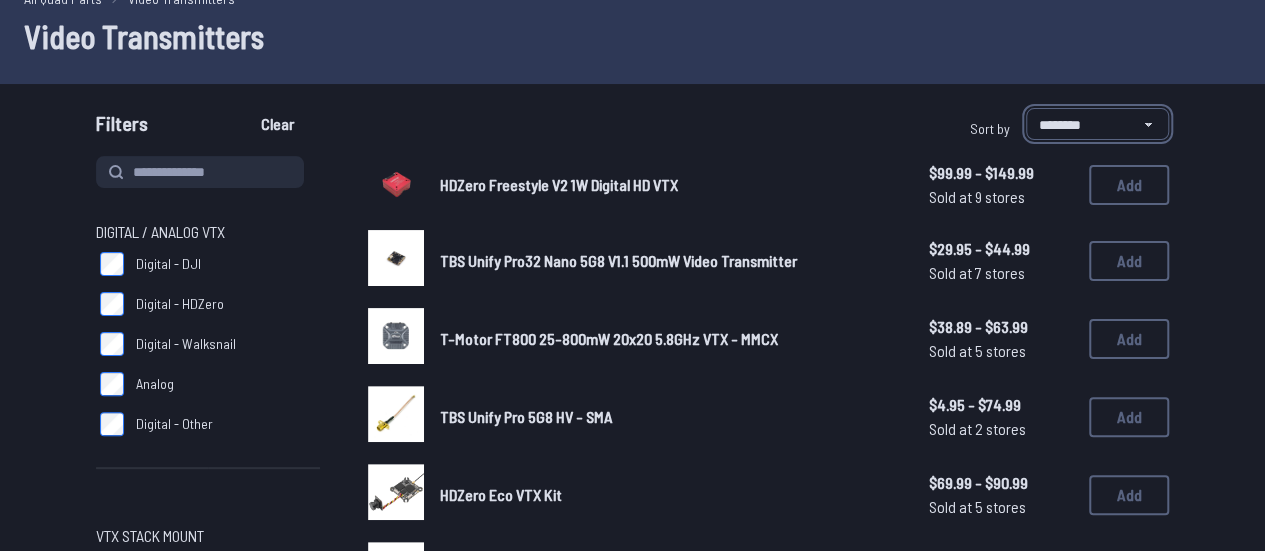 click on "**********" at bounding box center (1097, 124) 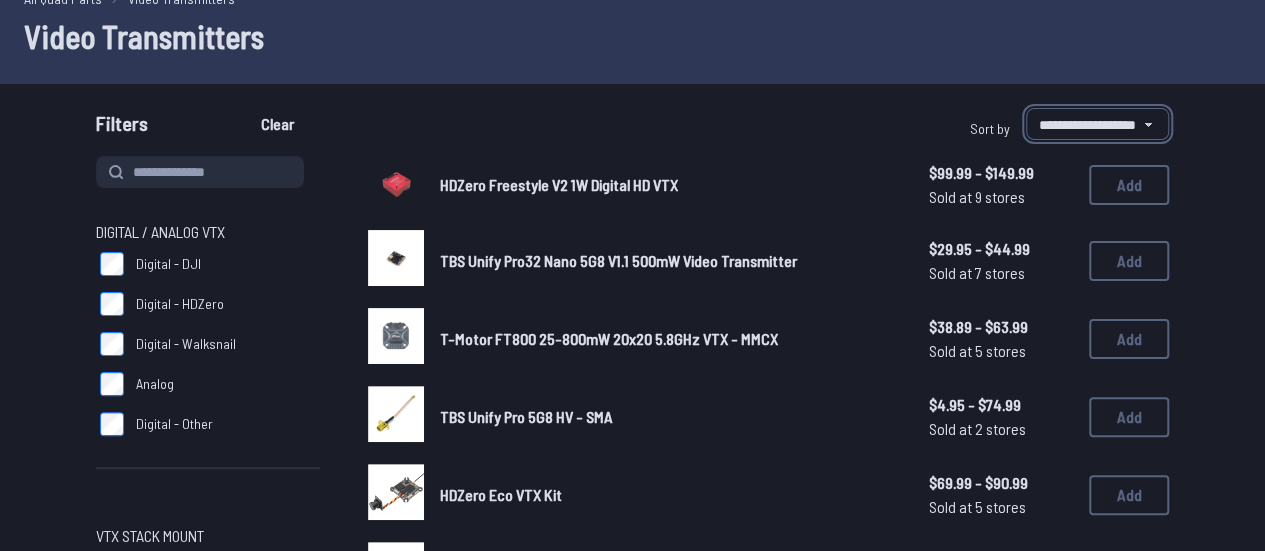 click on "**********" at bounding box center (1097, 124) 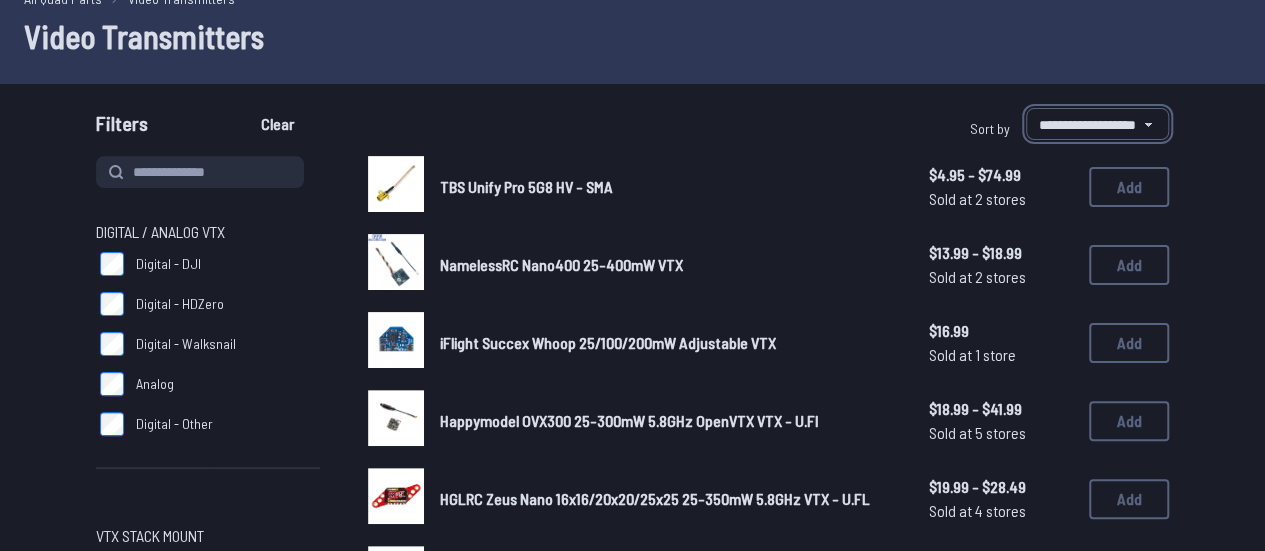 scroll, scrollTop: 200, scrollLeft: 0, axis: vertical 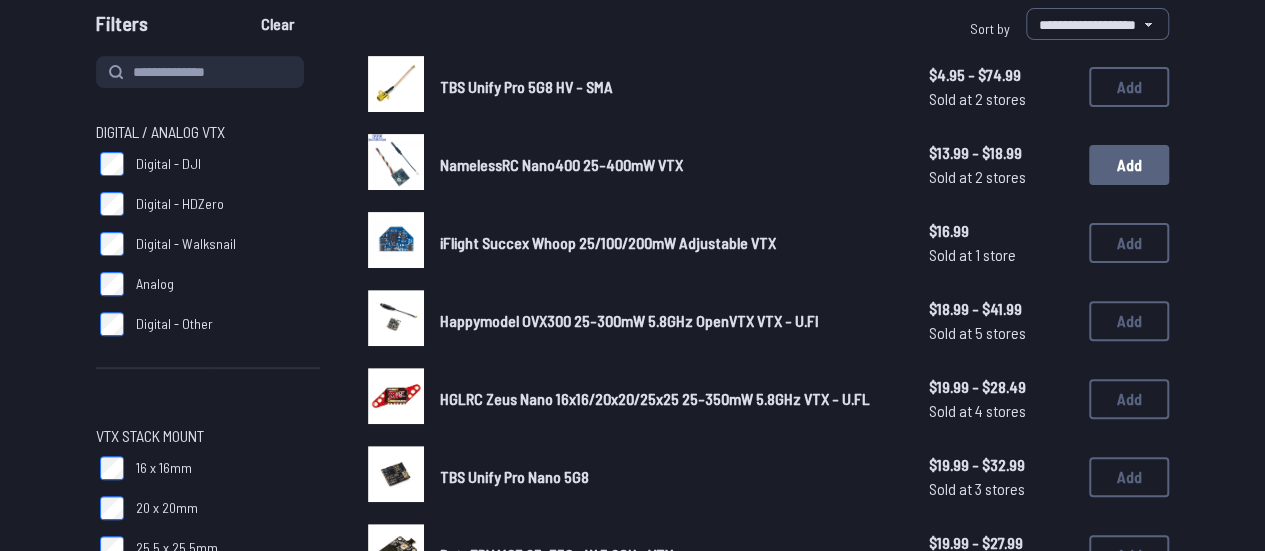 click on "Add" at bounding box center (1129, 165) 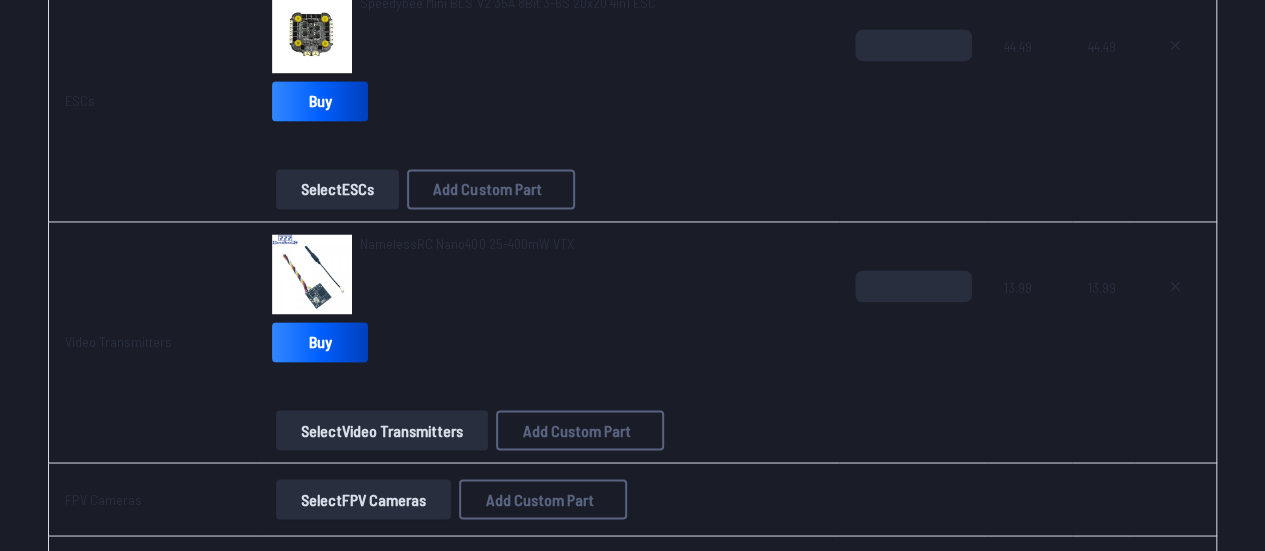 scroll, scrollTop: 1700, scrollLeft: 0, axis: vertical 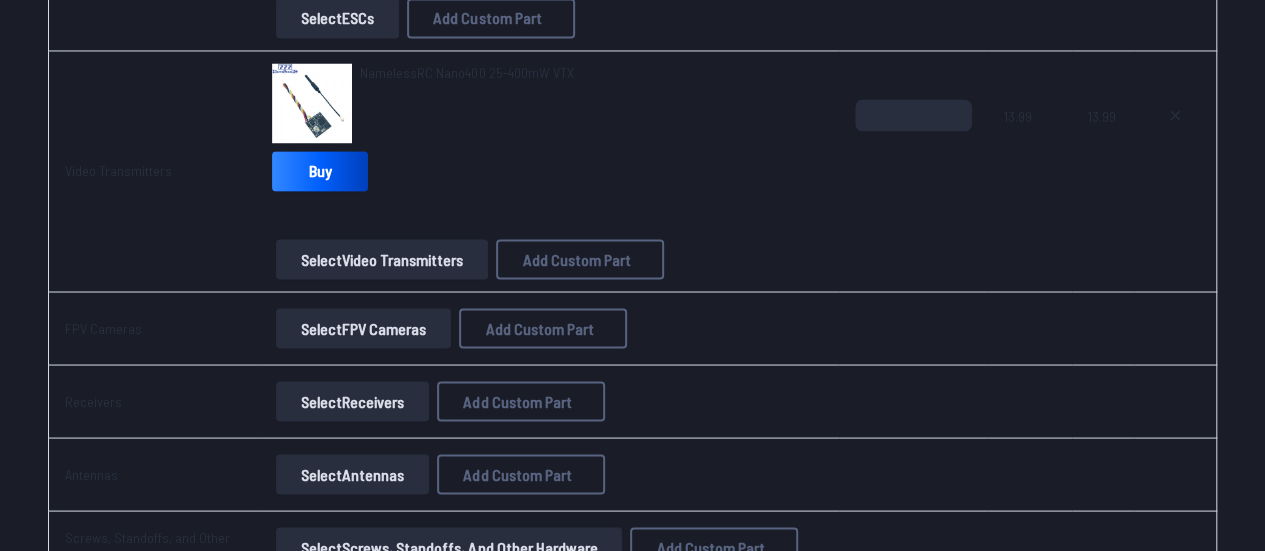 click on "Select  FPV Cameras" at bounding box center [363, 328] 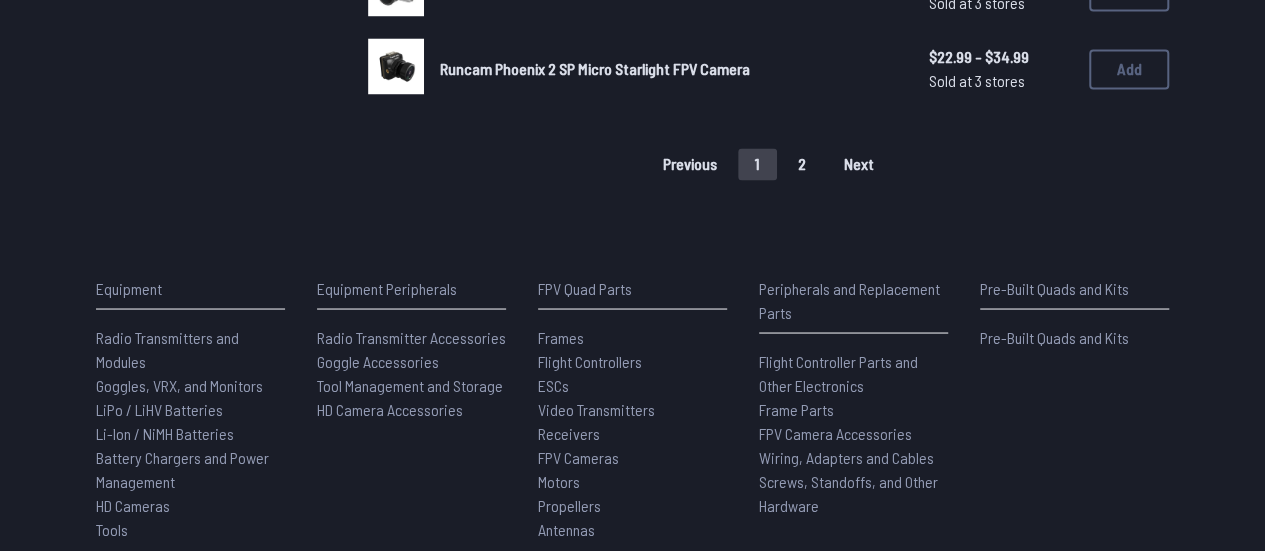 scroll, scrollTop: 0, scrollLeft: 0, axis: both 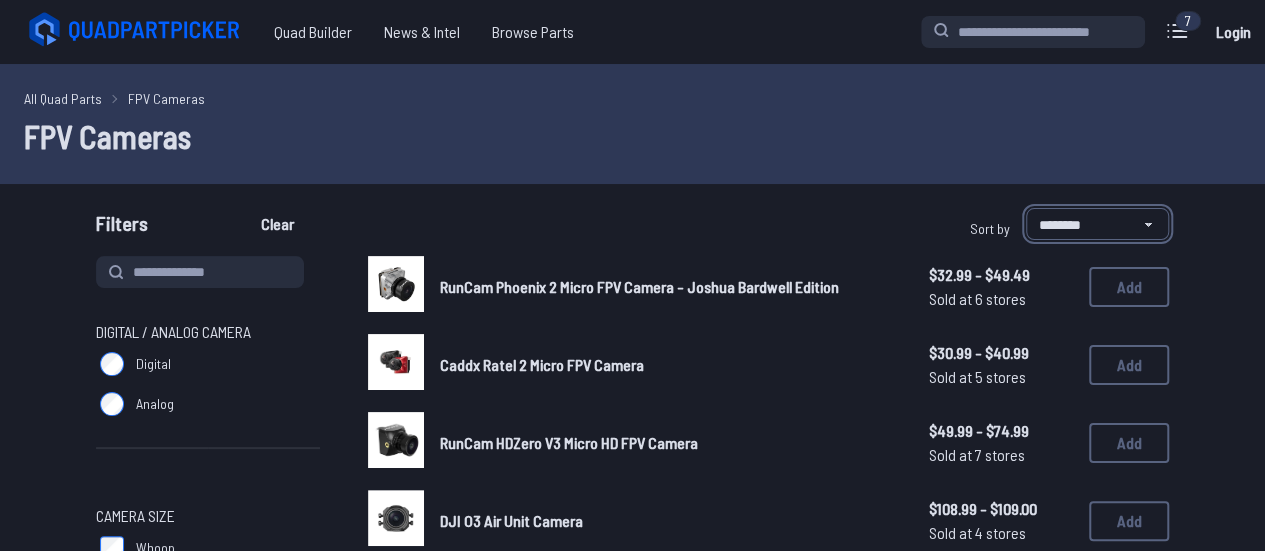click on "**********" at bounding box center (1097, 224) 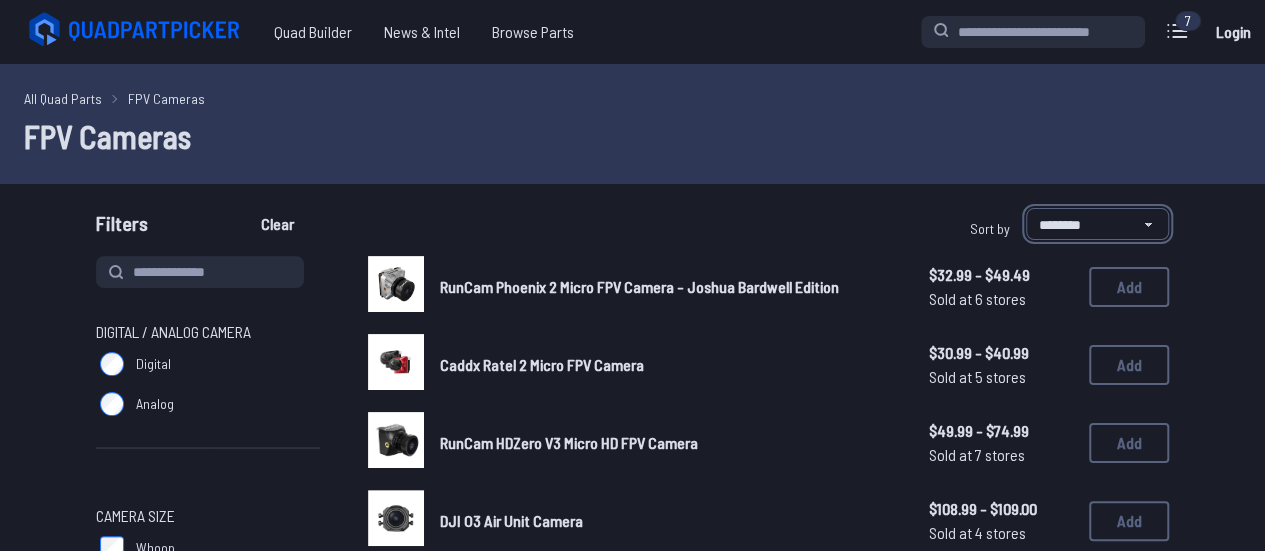 select on "*********" 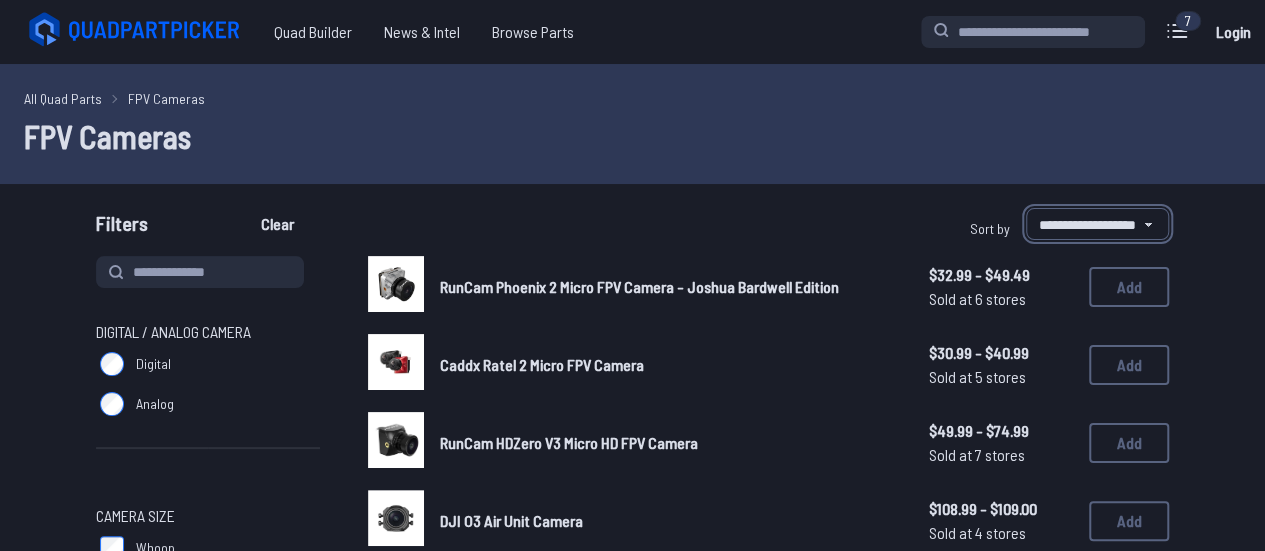 click on "**********" at bounding box center (1097, 224) 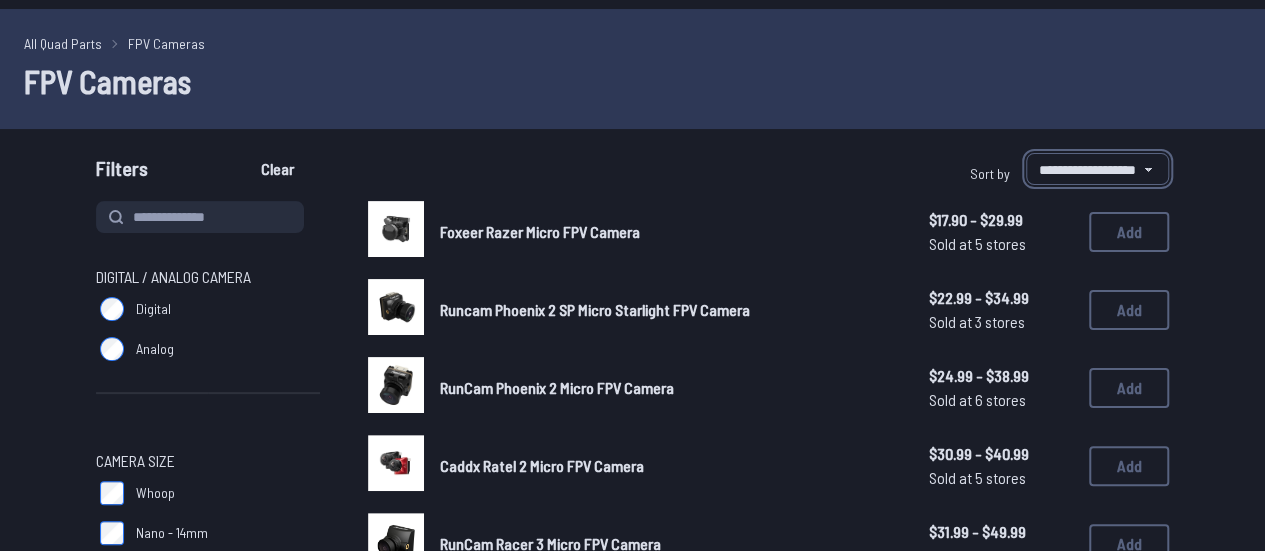 scroll, scrollTop: 100, scrollLeft: 0, axis: vertical 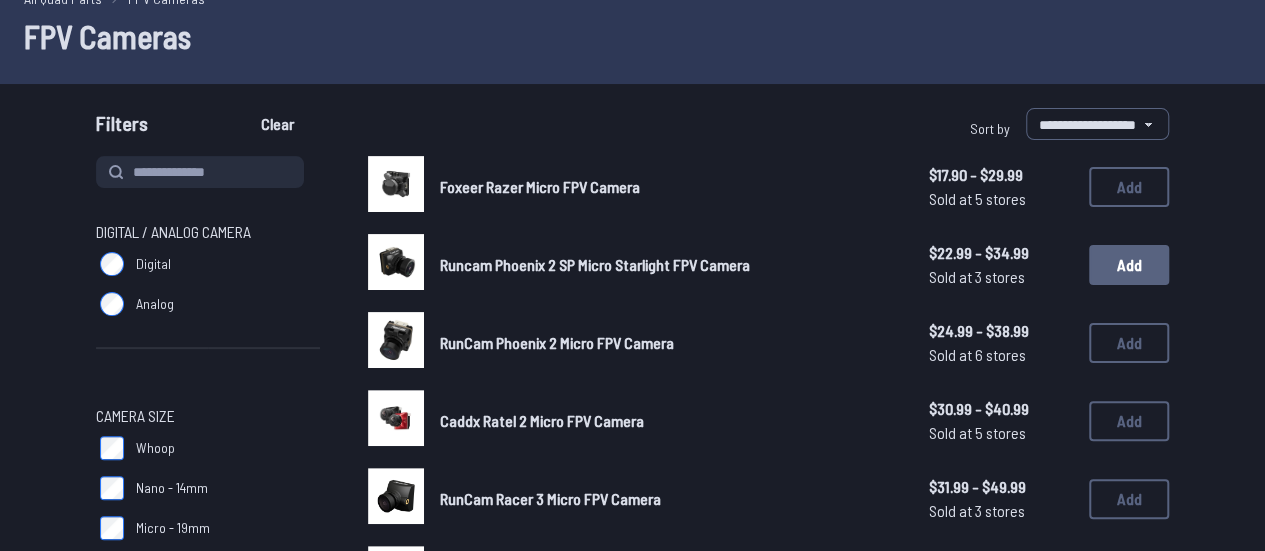 click on "Add" at bounding box center [1129, 265] 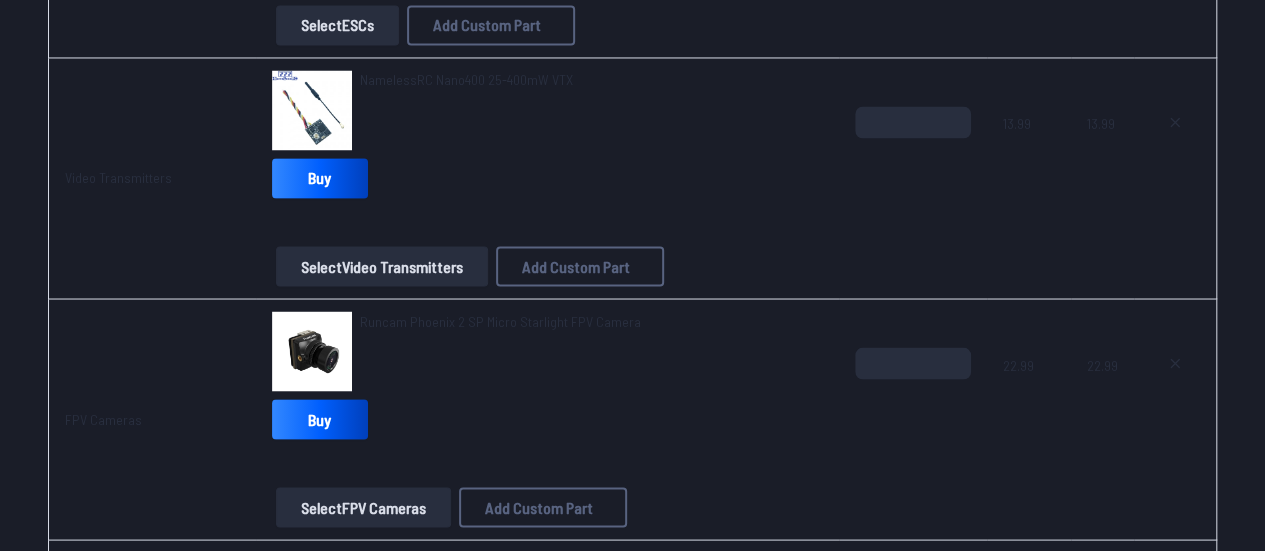 scroll, scrollTop: 1936, scrollLeft: 0, axis: vertical 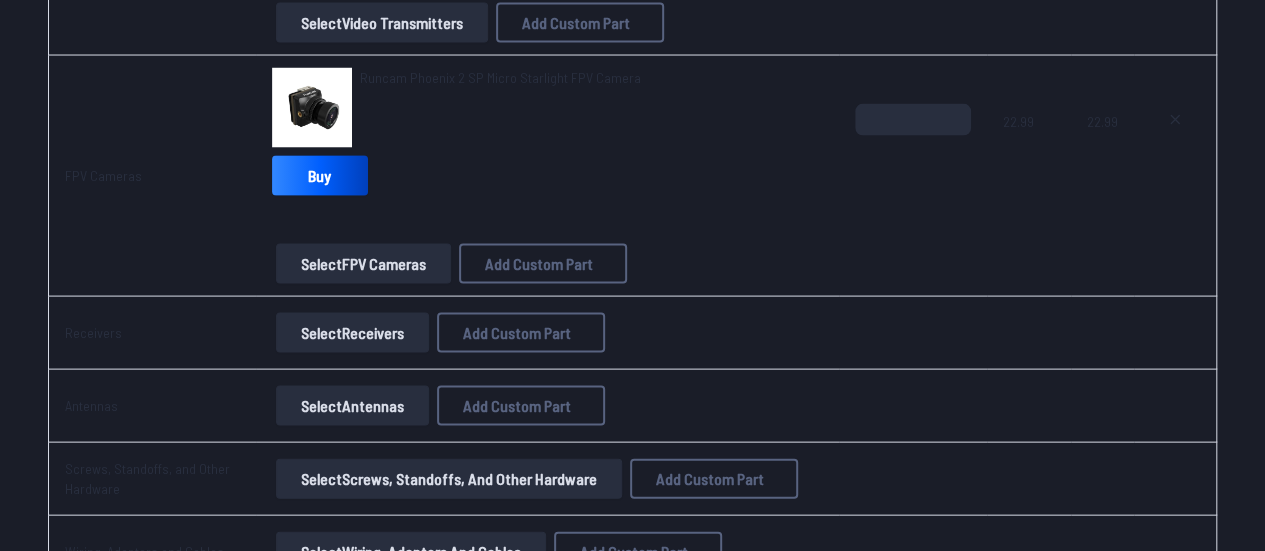 click on "Select  Receivers" at bounding box center [352, 333] 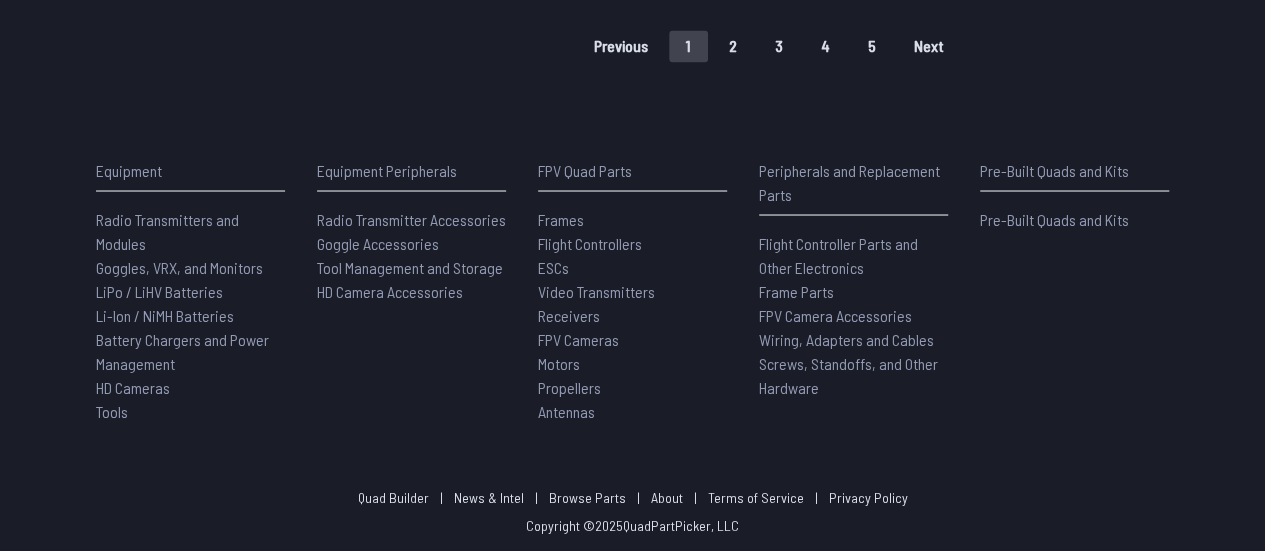 scroll, scrollTop: 0, scrollLeft: 0, axis: both 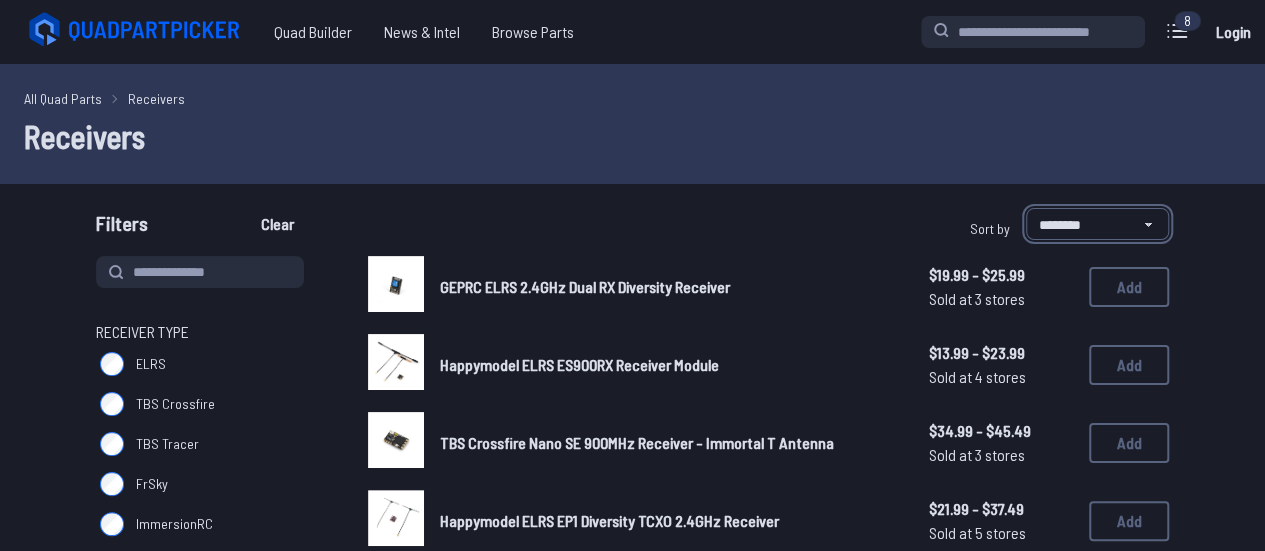 click on "**********" at bounding box center (1097, 224) 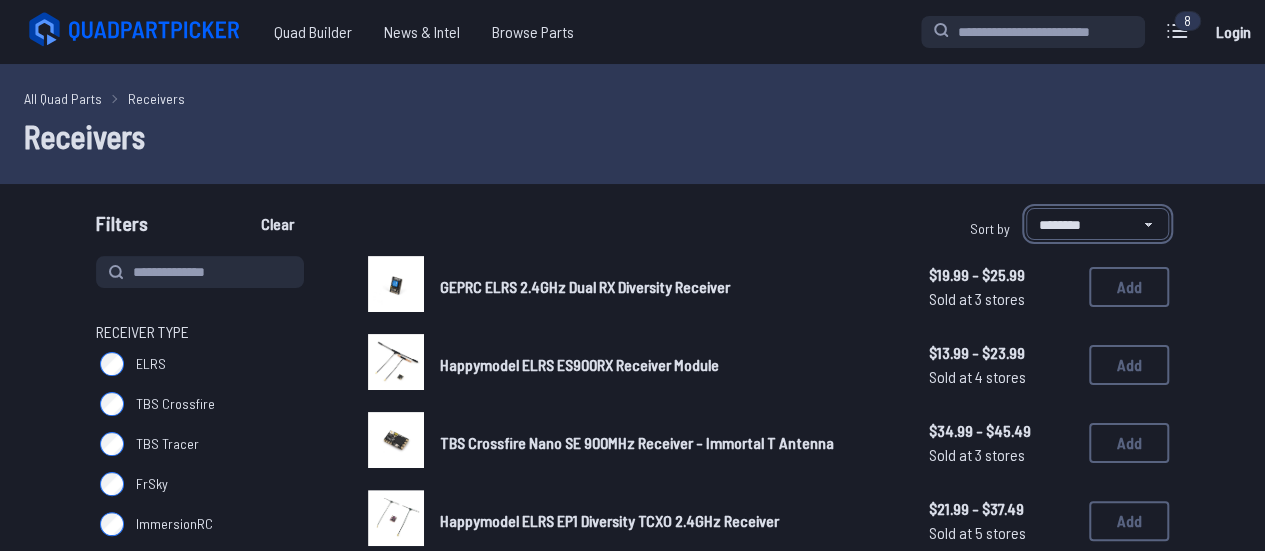 select on "*********" 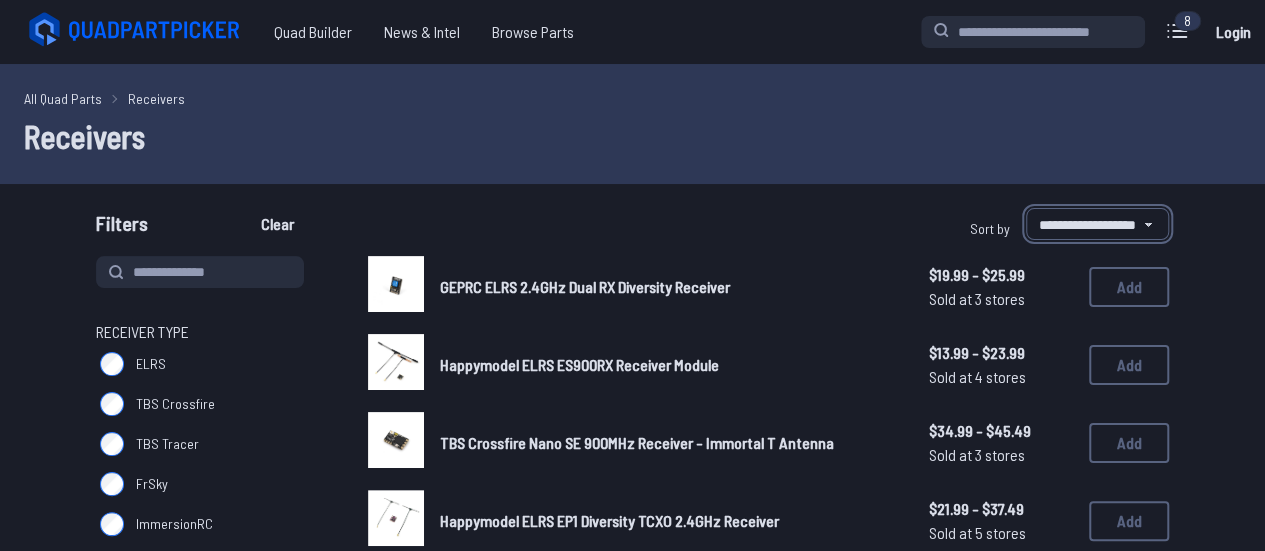 click on "**********" at bounding box center (1097, 224) 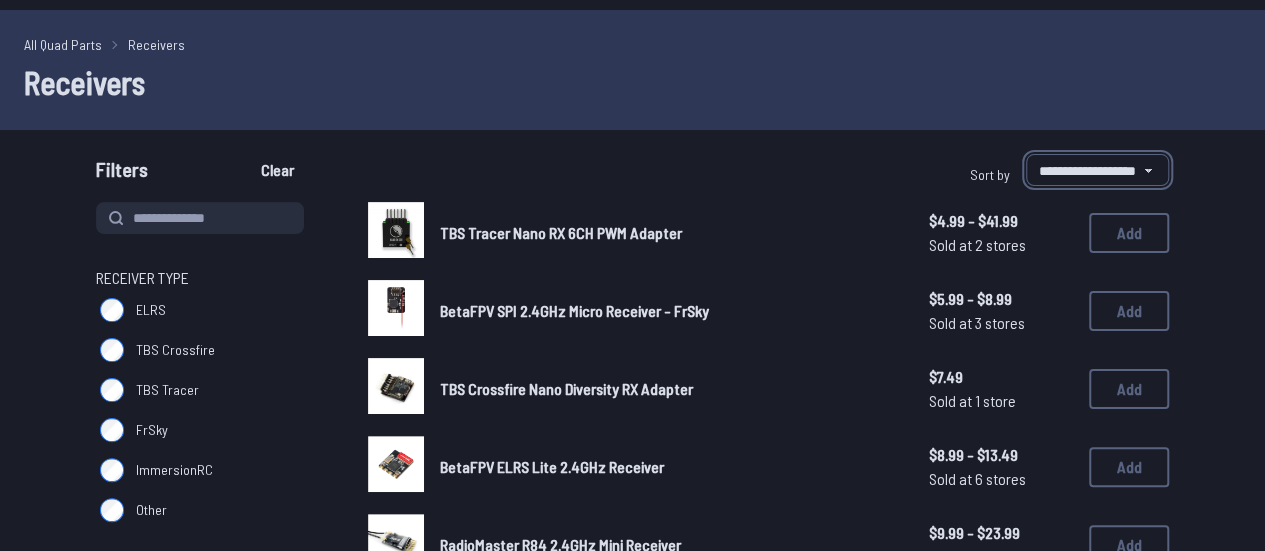 scroll, scrollTop: 100, scrollLeft: 0, axis: vertical 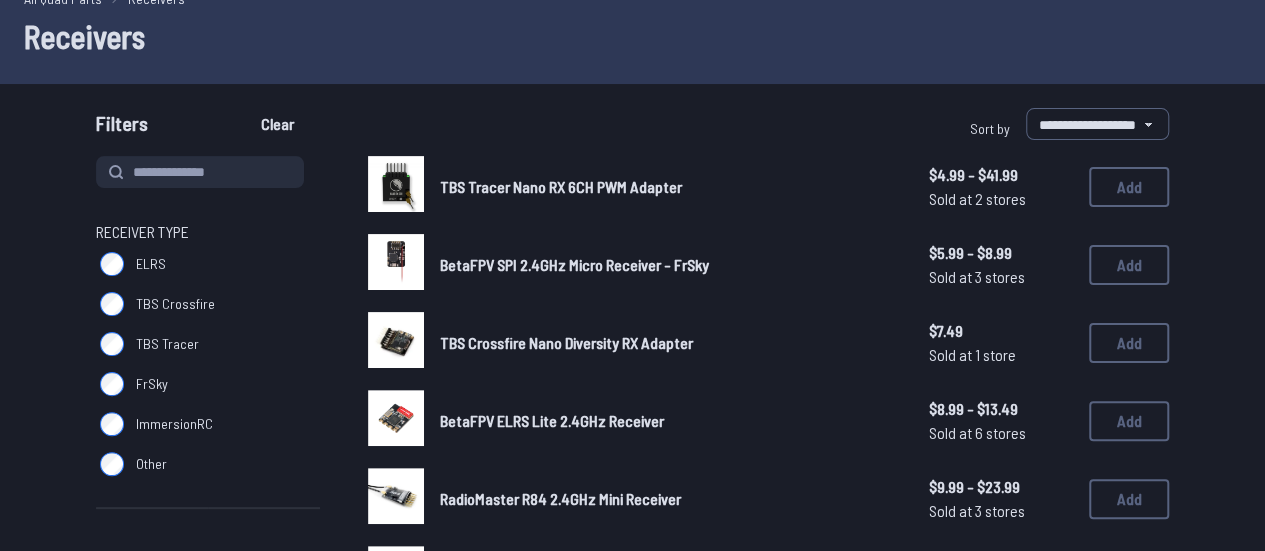 click at bounding box center [396, 184] 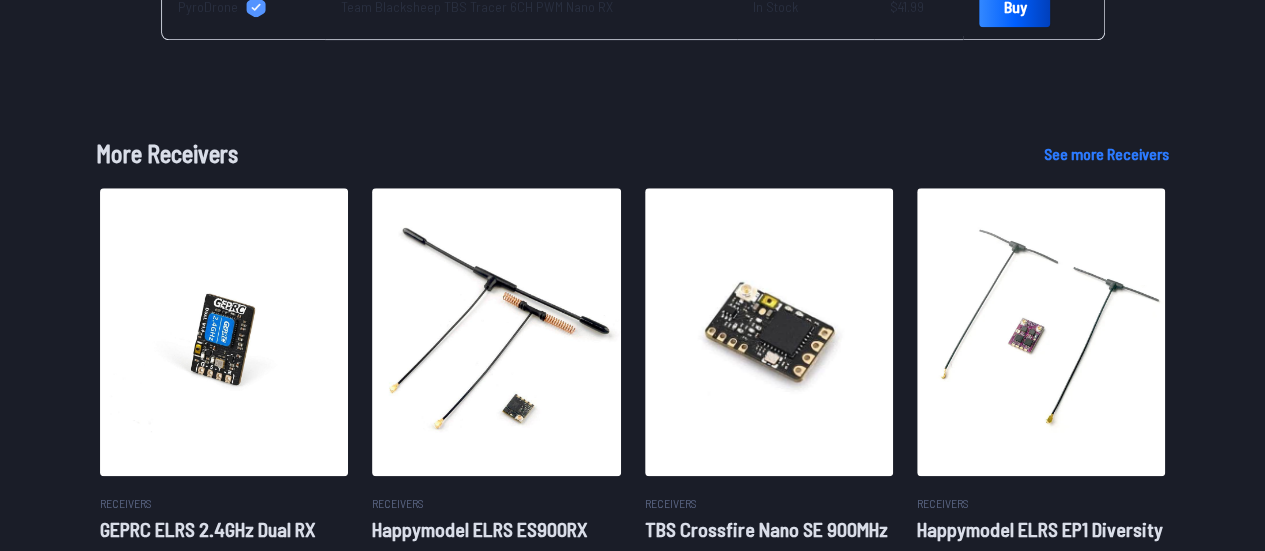 scroll, scrollTop: 800, scrollLeft: 0, axis: vertical 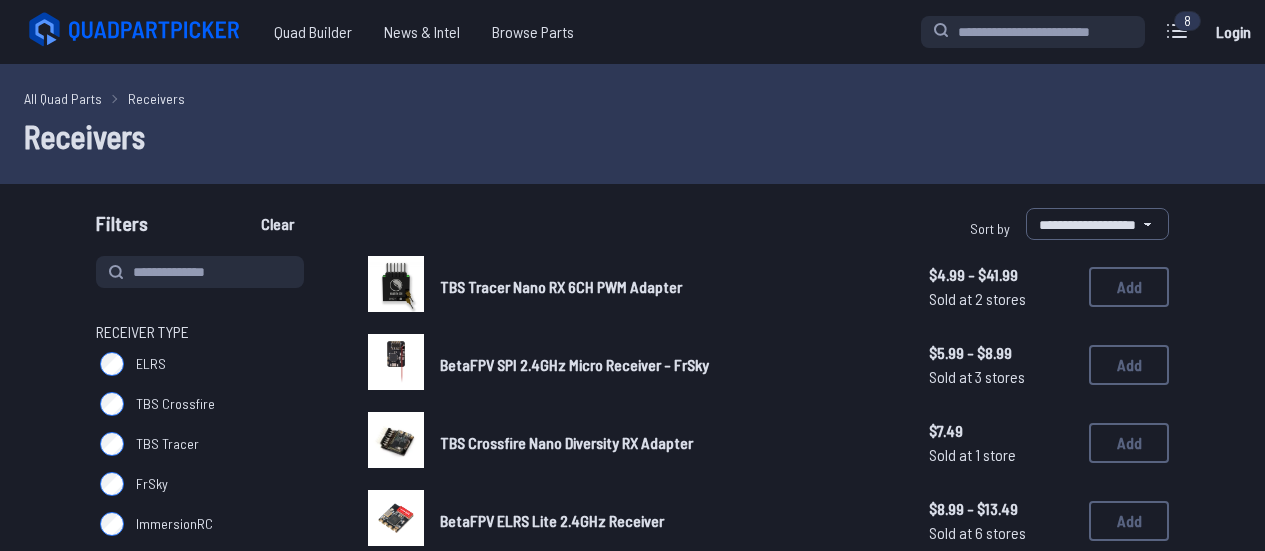 select on "*********" 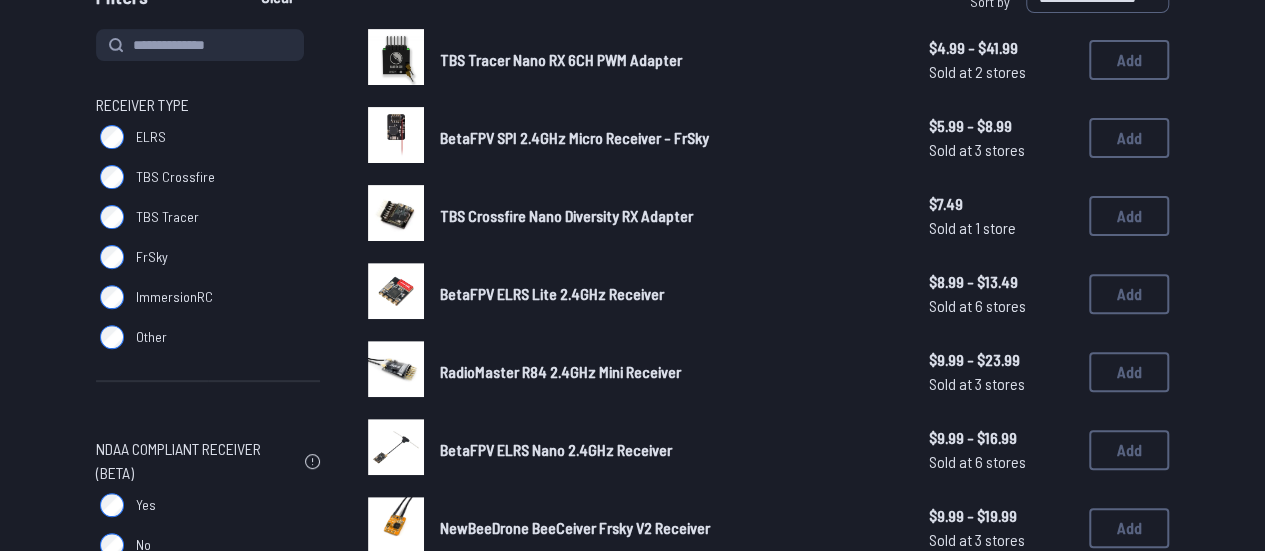 scroll, scrollTop: 298, scrollLeft: 0, axis: vertical 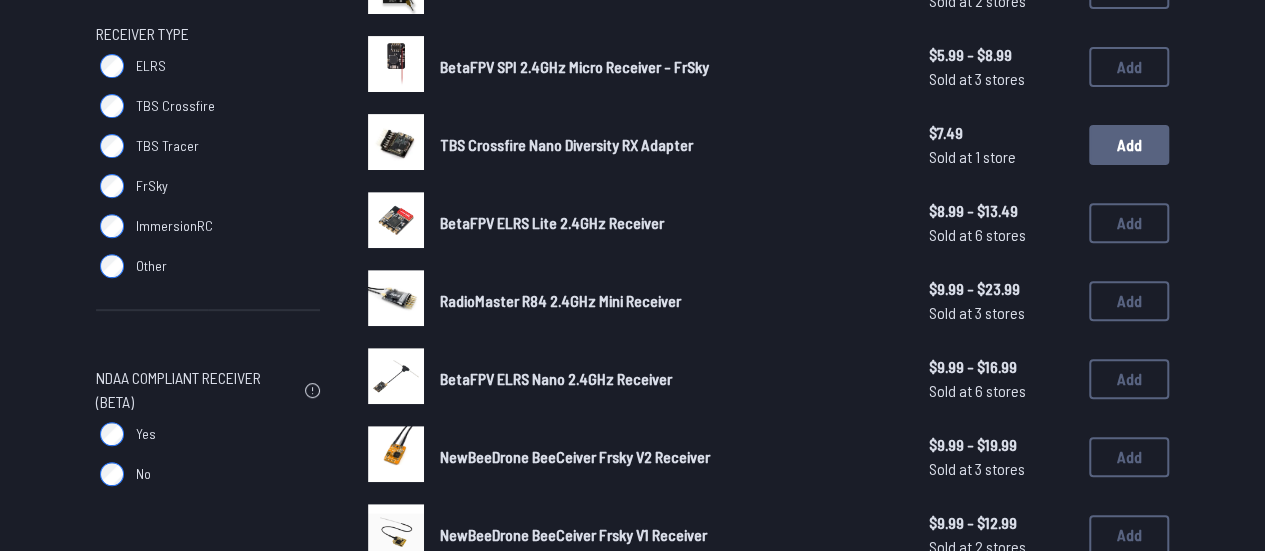click on "Add" at bounding box center (1129, 145) 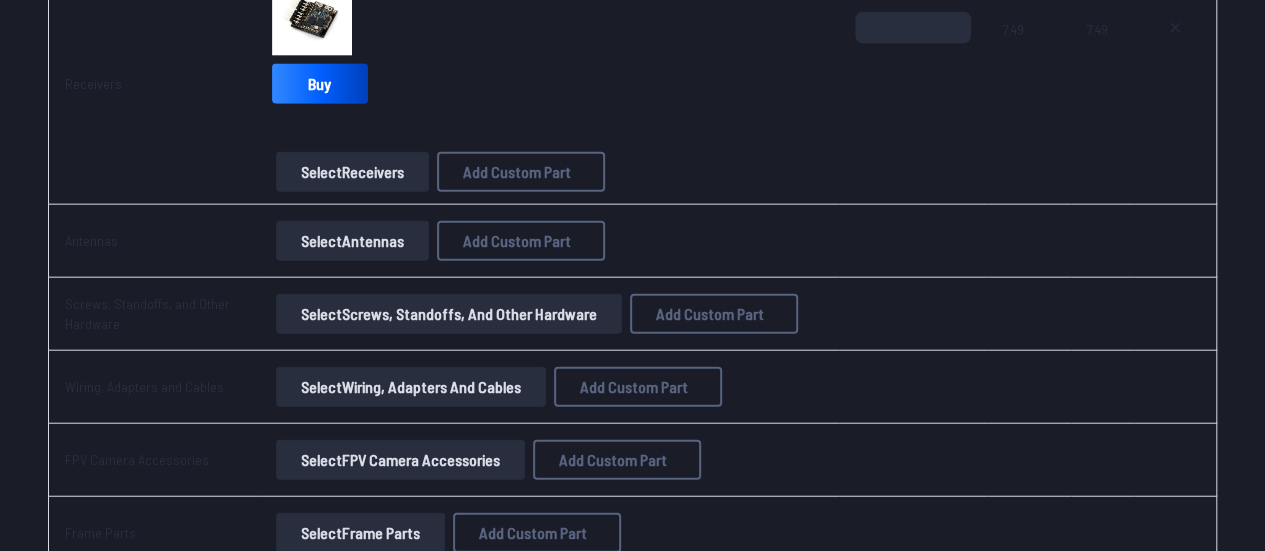 scroll, scrollTop: 2300, scrollLeft: 0, axis: vertical 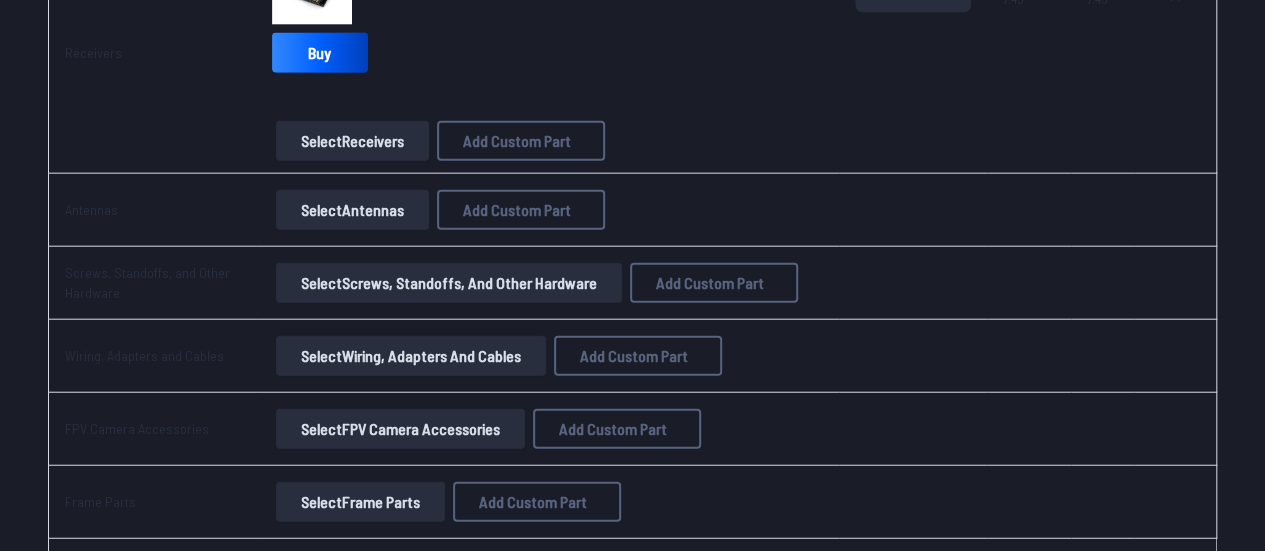 click on "Select  Antennas" at bounding box center (352, 210) 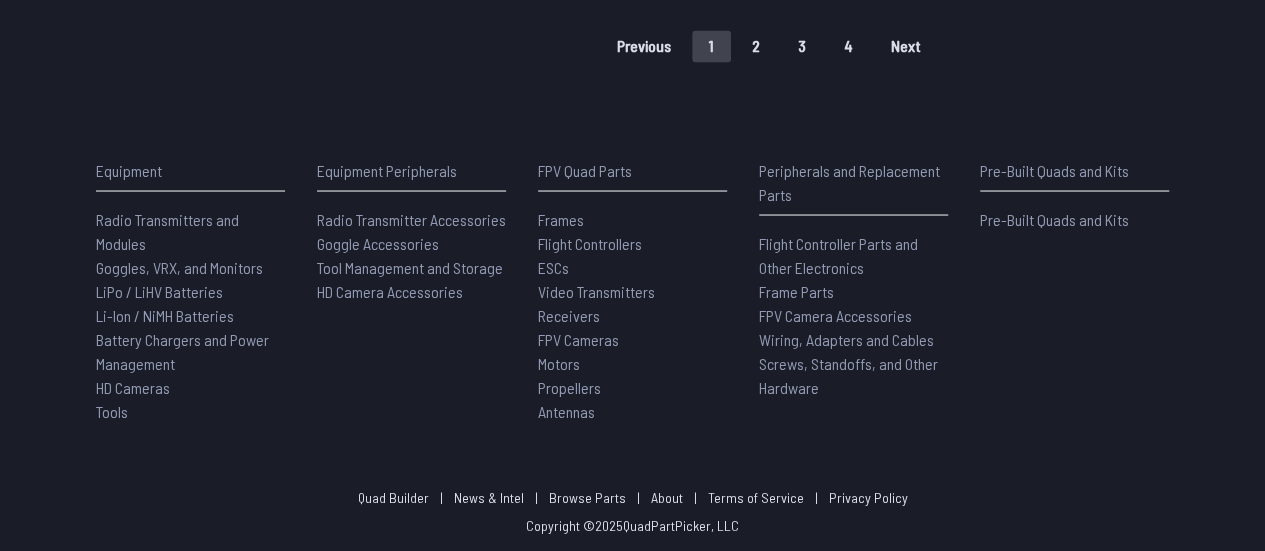 scroll, scrollTop: 0, scrollLeft: 0, axis: both 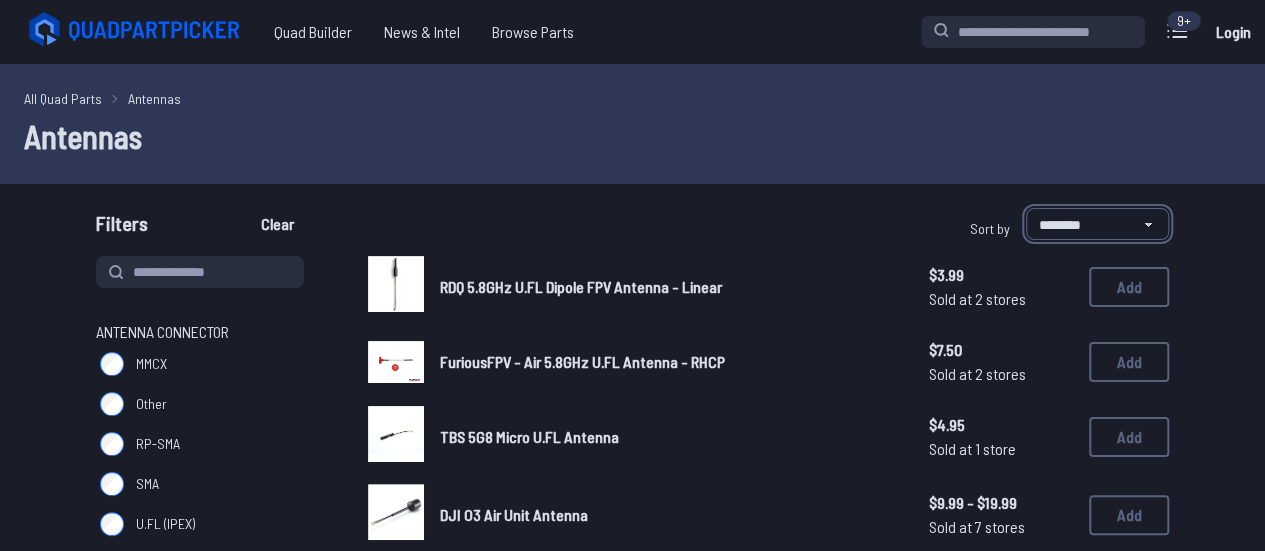 click on "**********" at bounding box center (1097, 224) 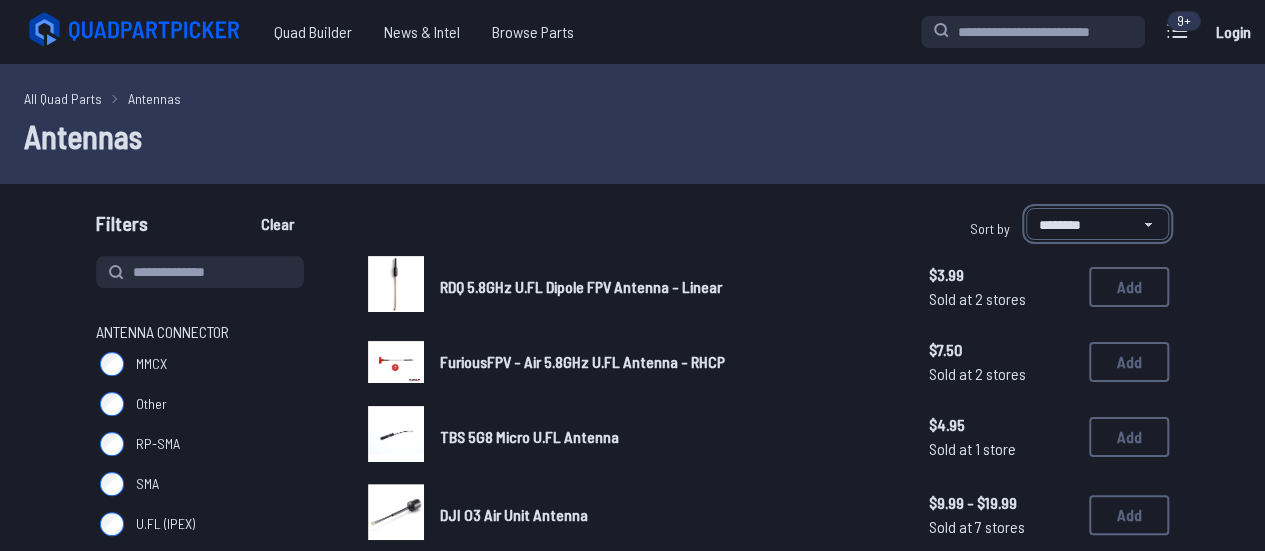select on "*********" 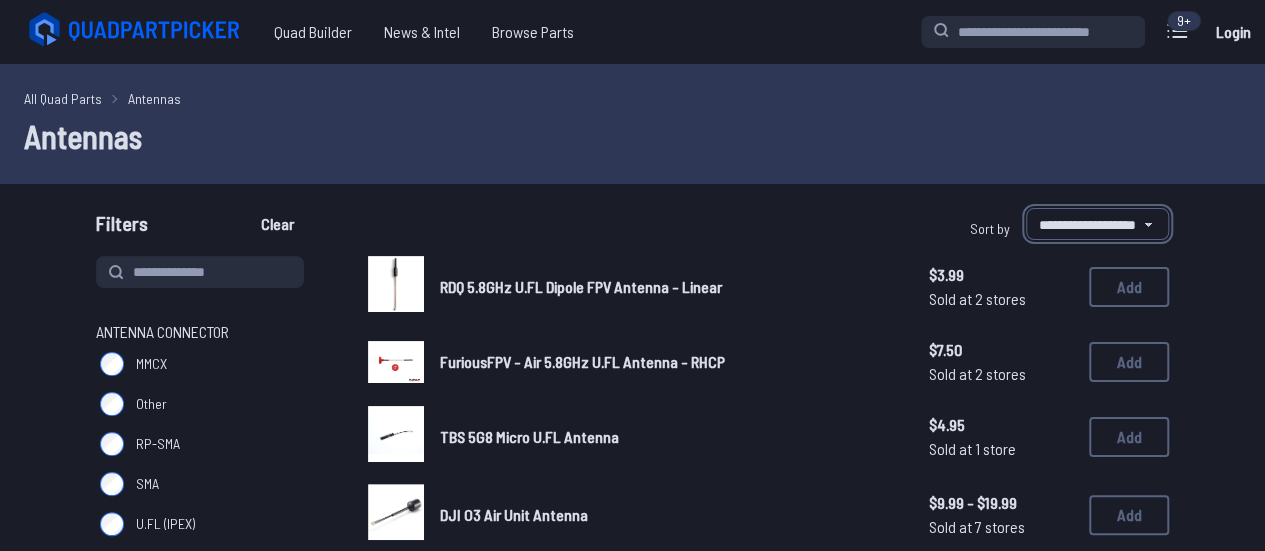 click on "**********" at bounding box center (1097, 224) 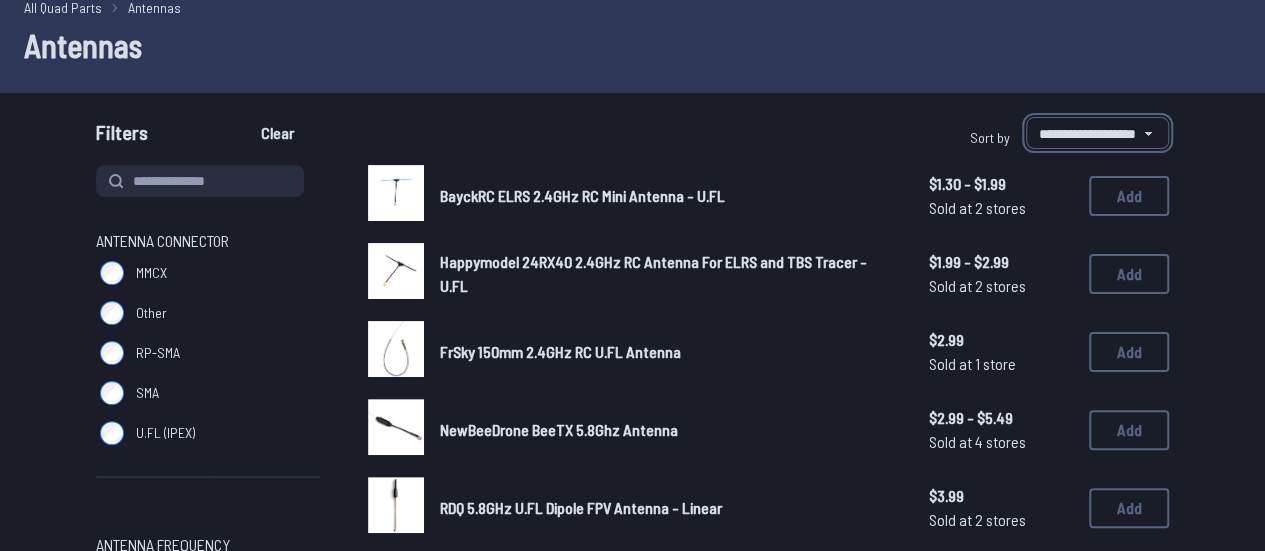 scroll, scrollTop: 100, scrollLeft: 0, axis: vertical 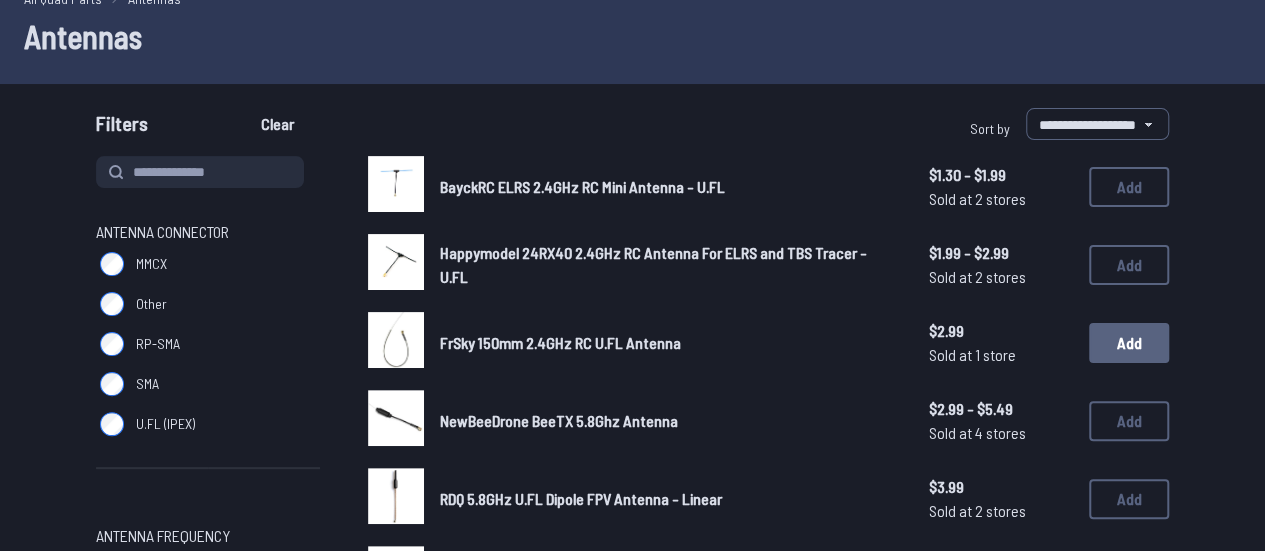 click on "Add" at bounding box center (1129, 343) 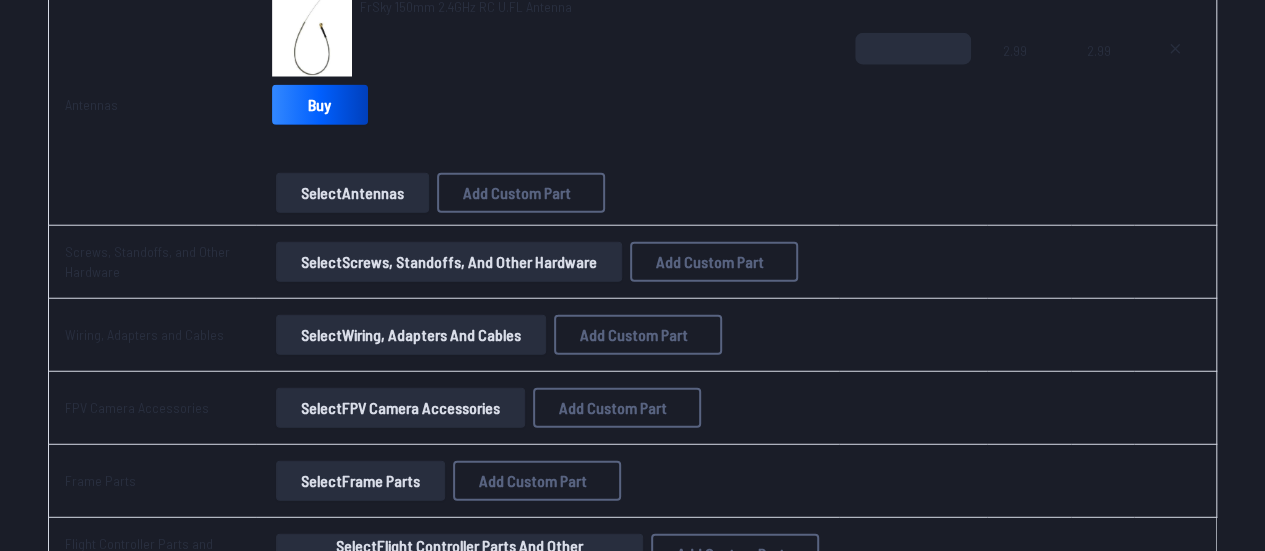 scroll, scrollTop: 2536, scrollLeft: 0, axis: vertical 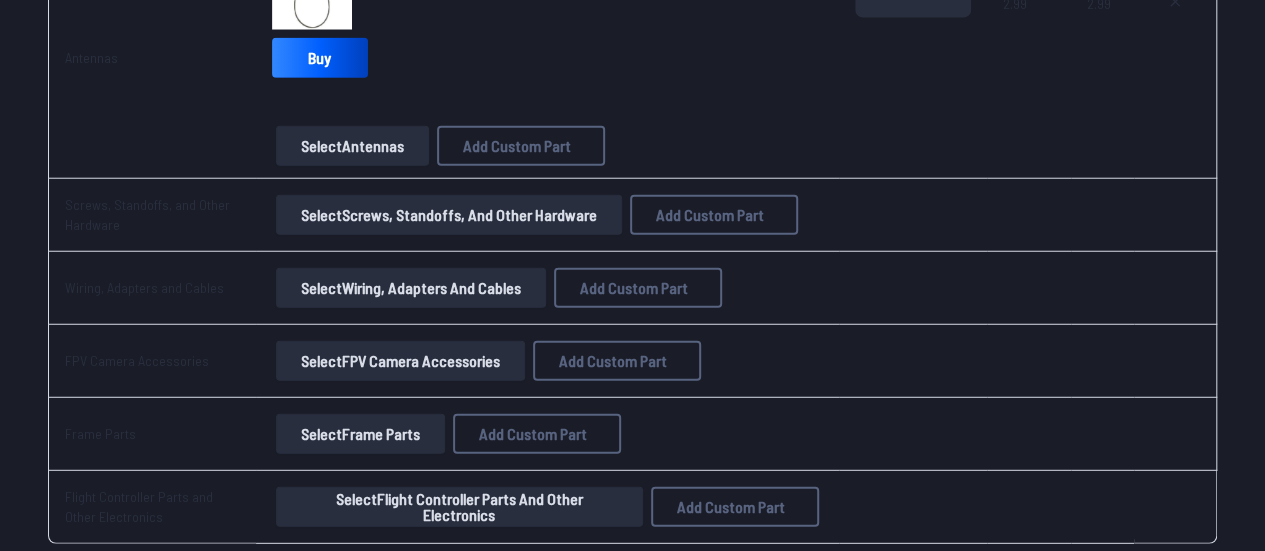click on "Select  Screws, Standoffs, and Other Hardware" at bounding box center (449, 215) 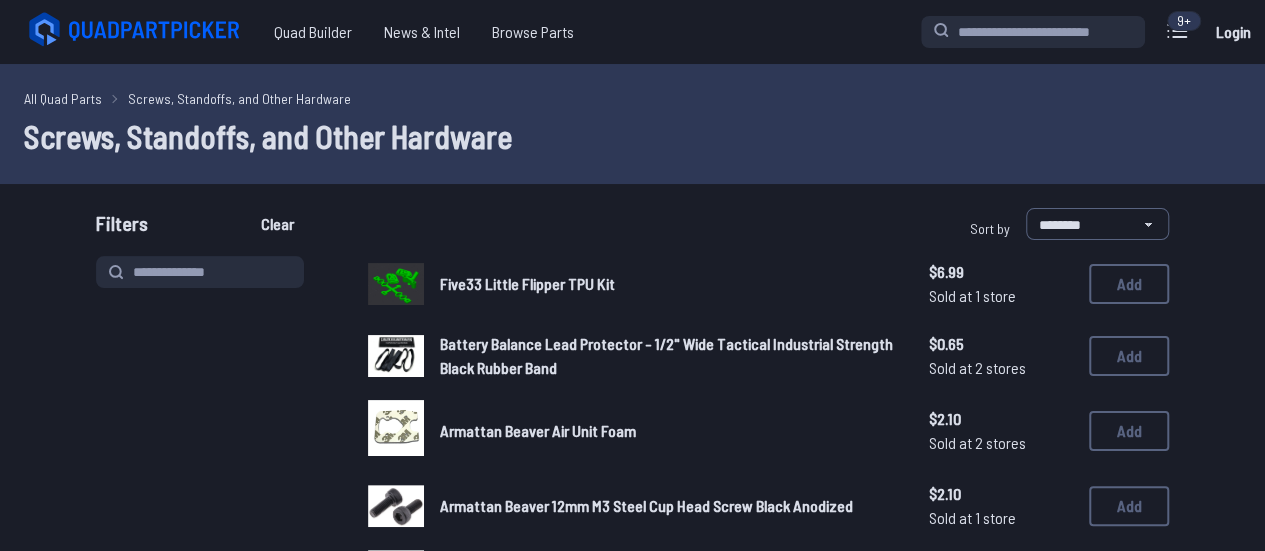 scroll, scrollTop: 100, scrollLeft: 0, axis: vertical 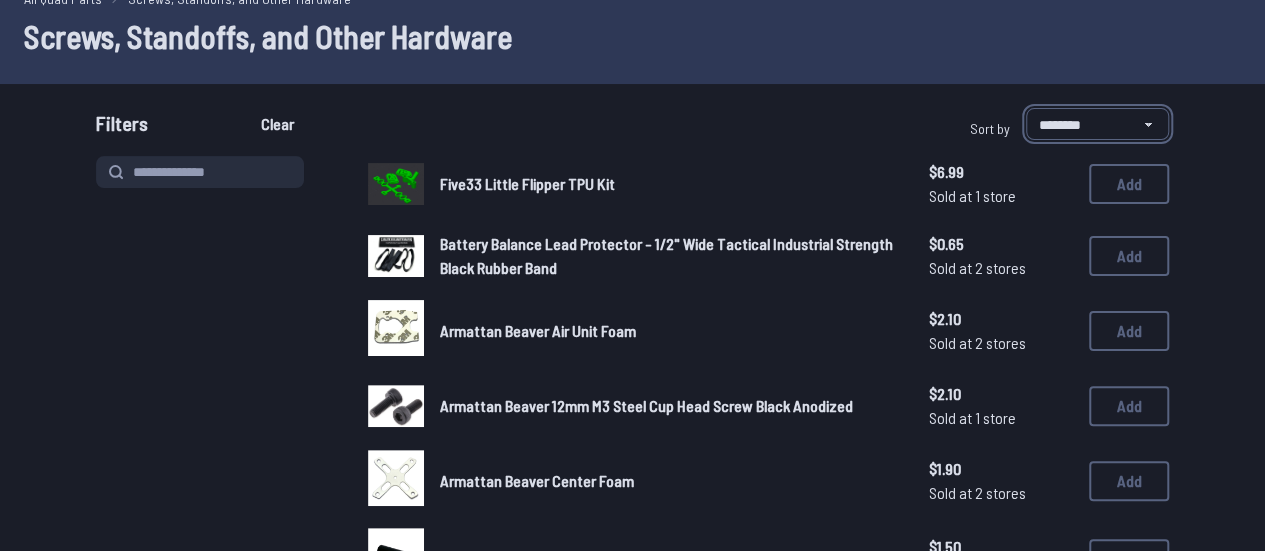 click on "**********" at bounding box center [1097, 124] 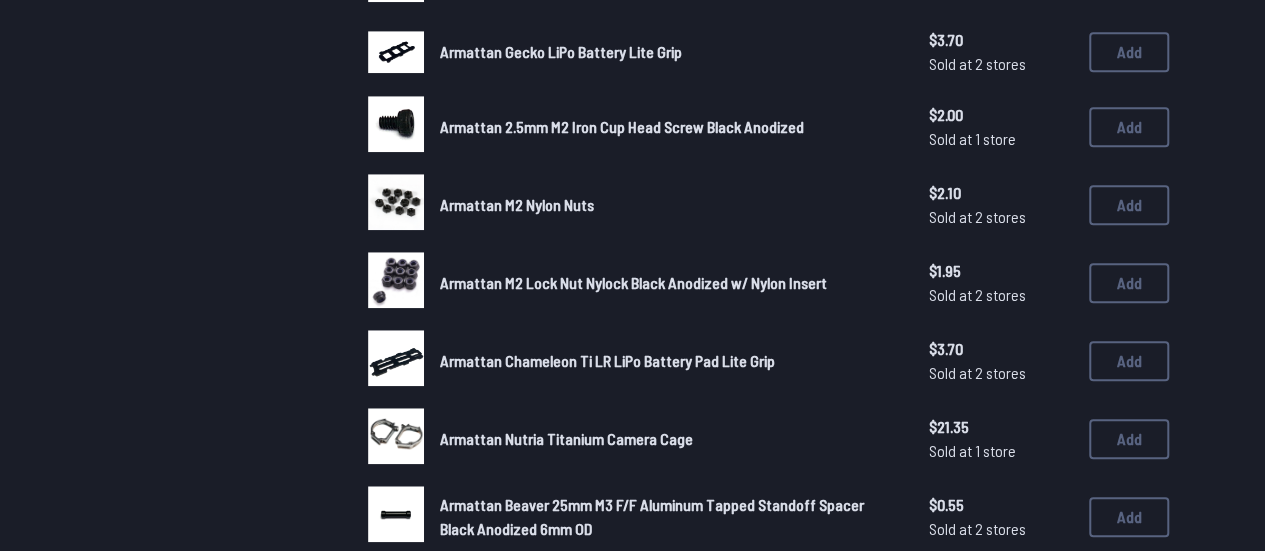 scroll, scrollTop: 700, scrollLeft: 0, axis: vertical 